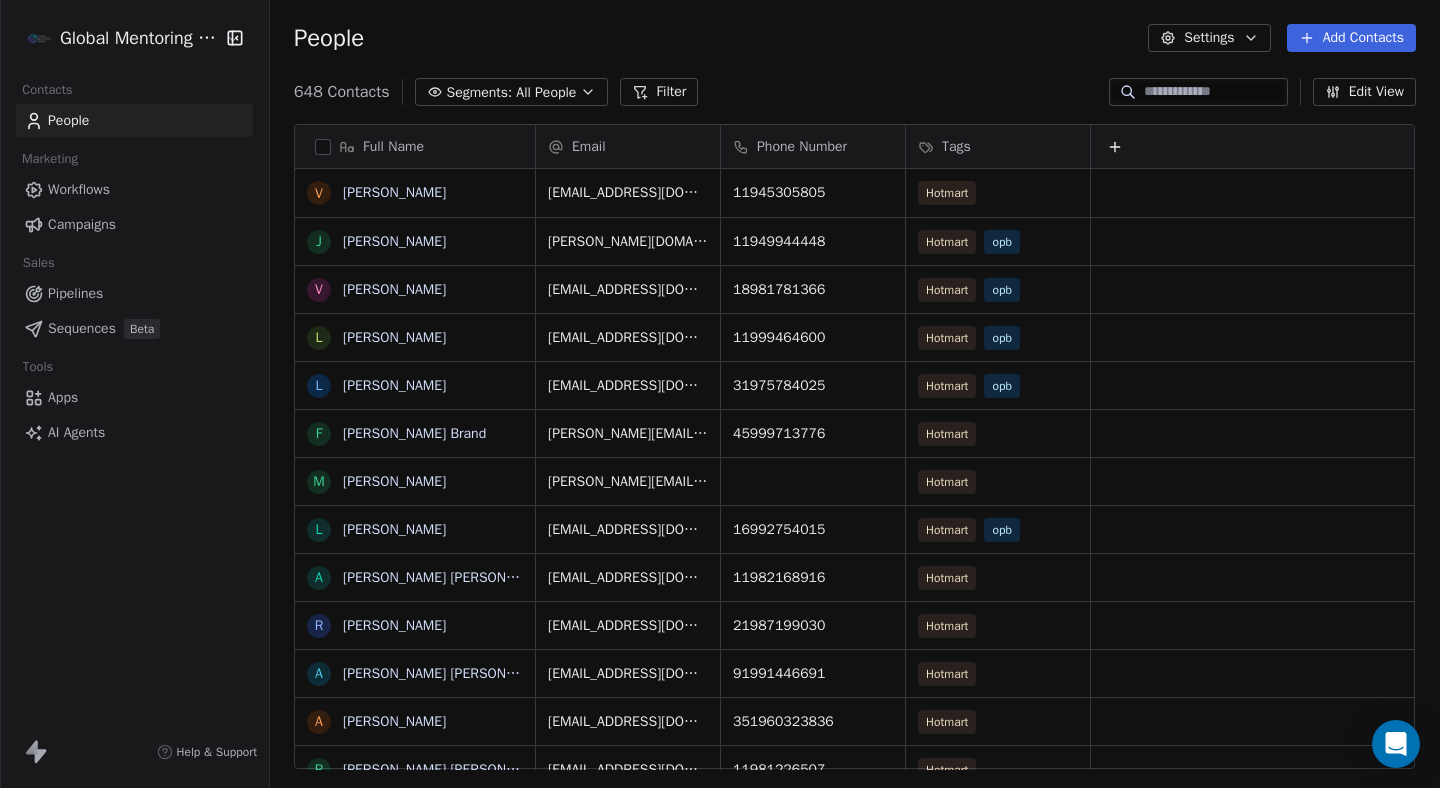 scroll, scrollTop: 0, scrollLeft: 0, axis: both 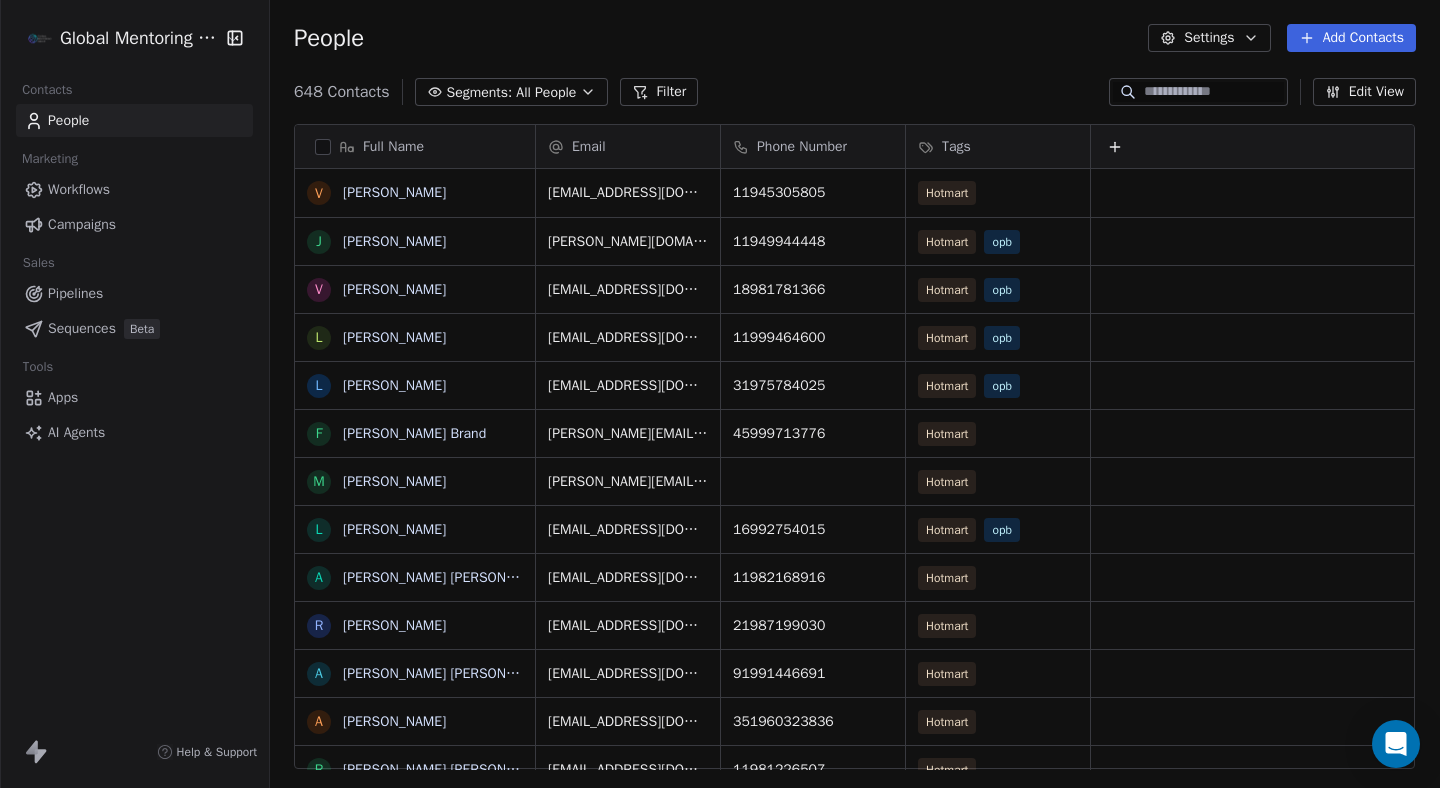 click on "Sequences" at bounding box center (82, 328) 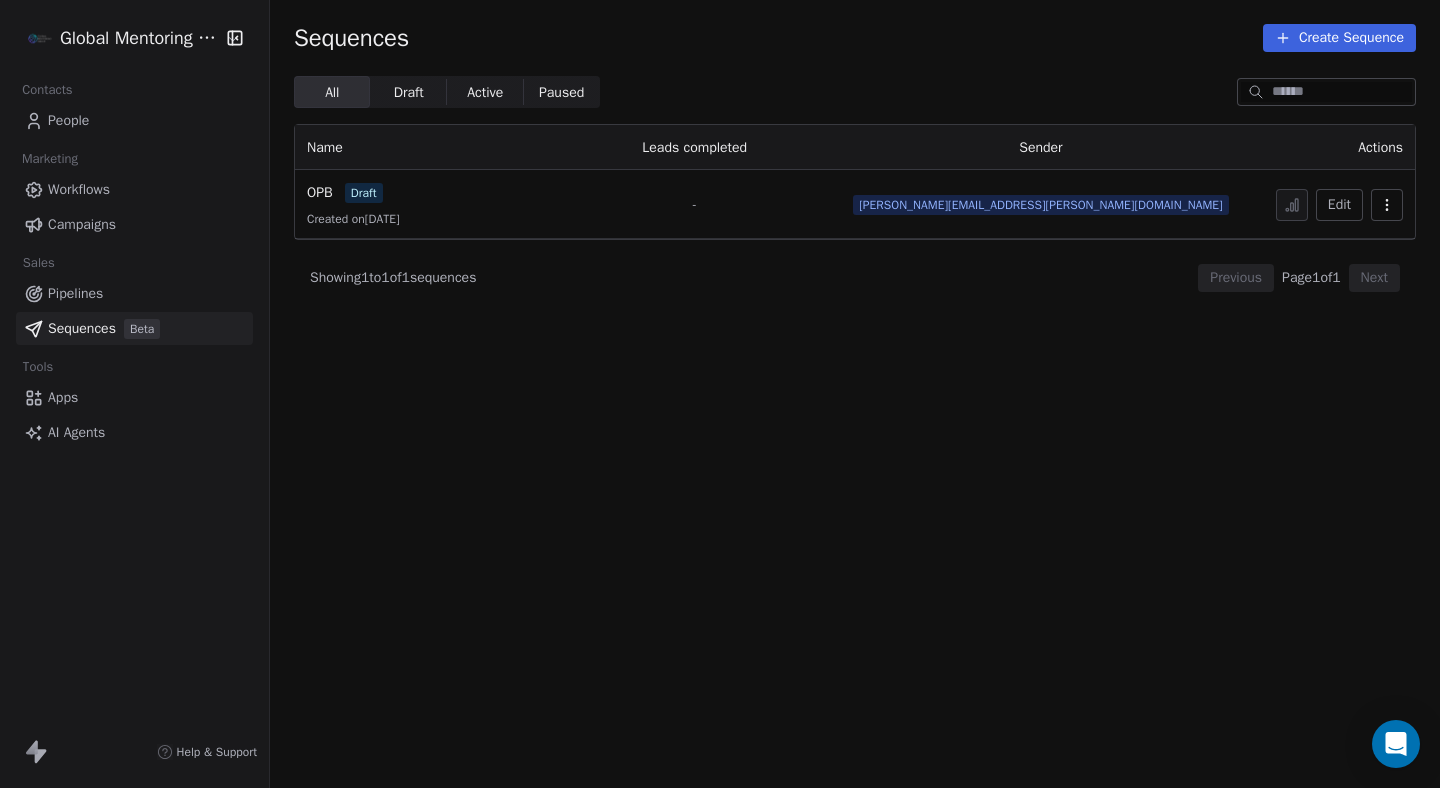 click on "OPB draft Created on  [DATE]" at bounding box center [428, 204] 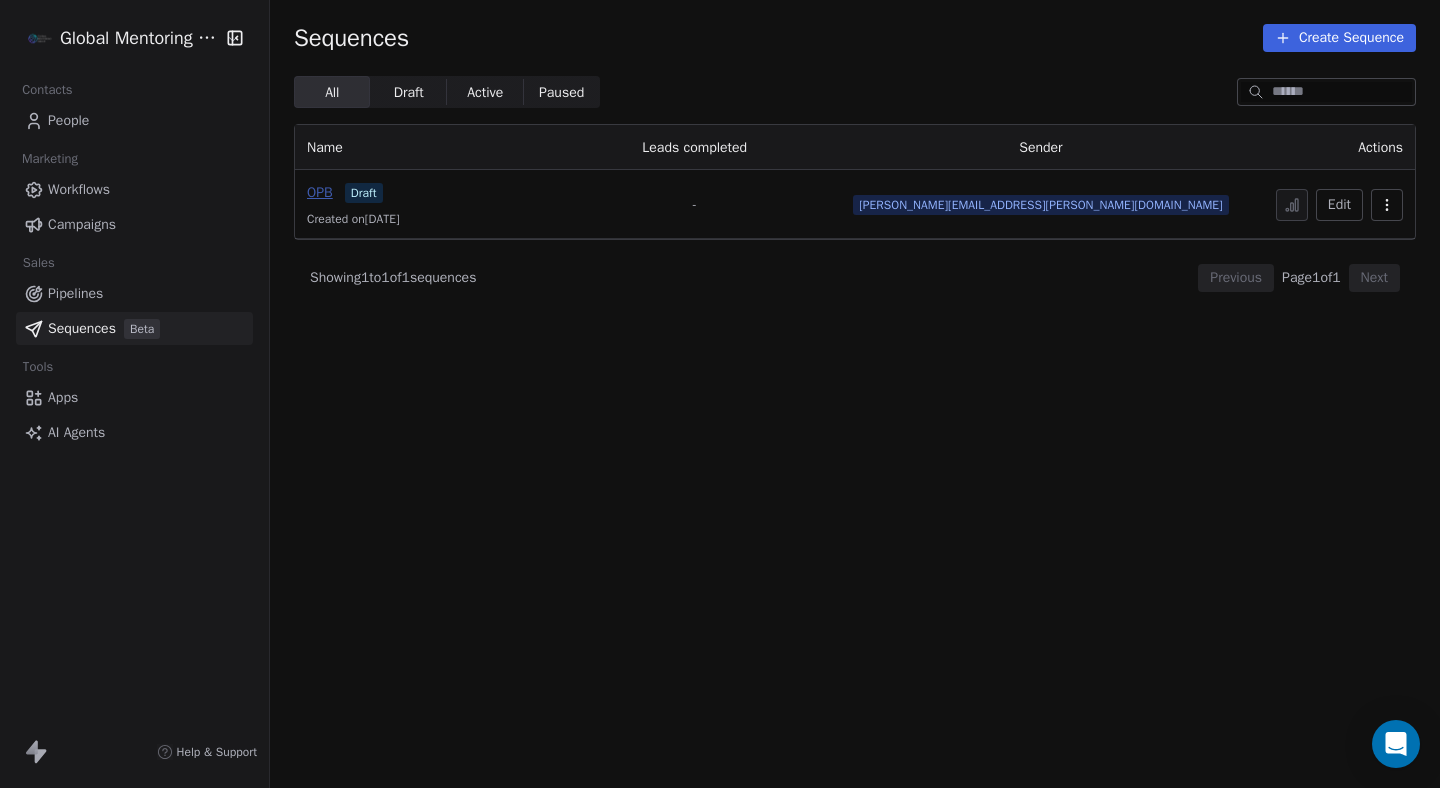 click on "OPB" at bounding box center (320, 192) 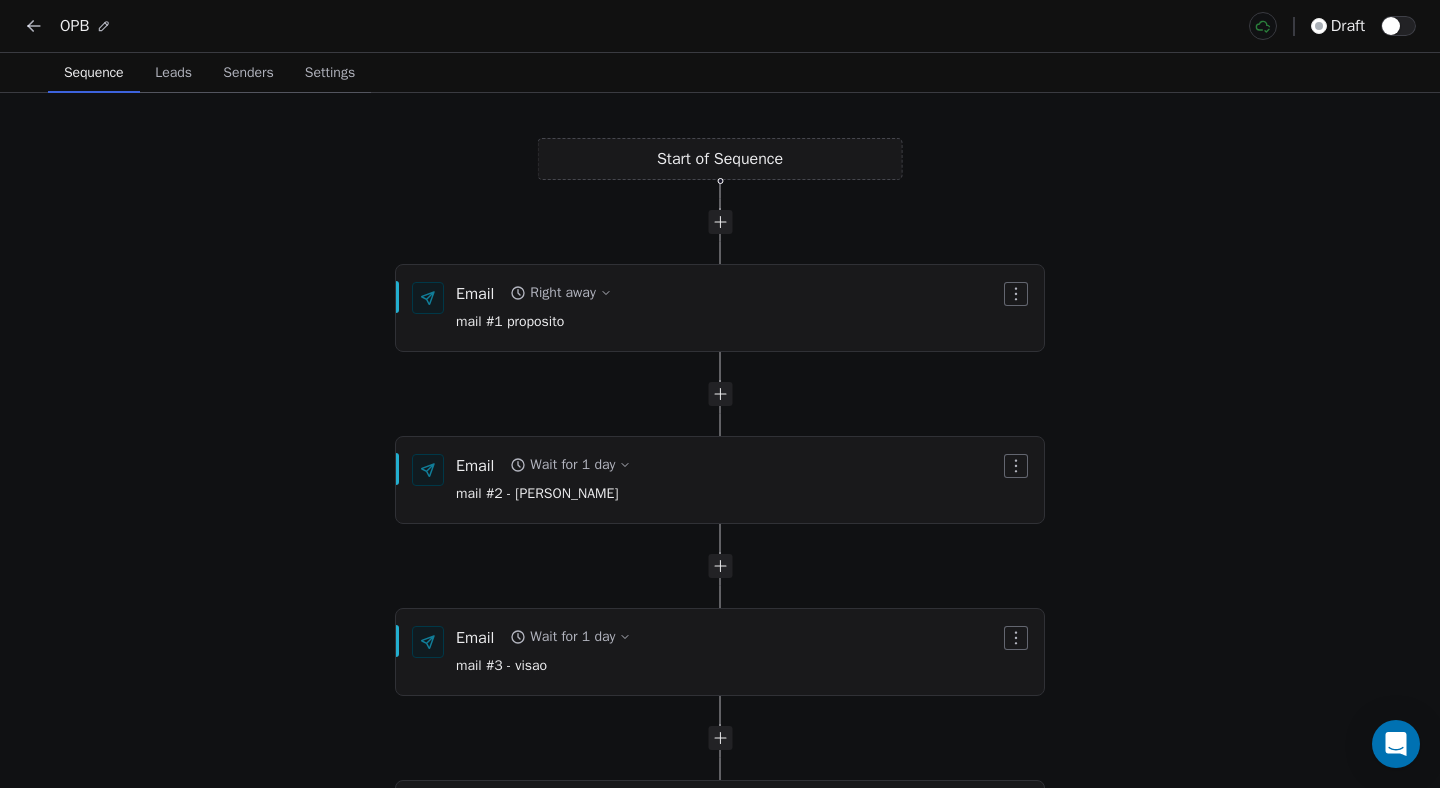 scroll, scrollTop: 0, scrollLeft: 0, axis: both 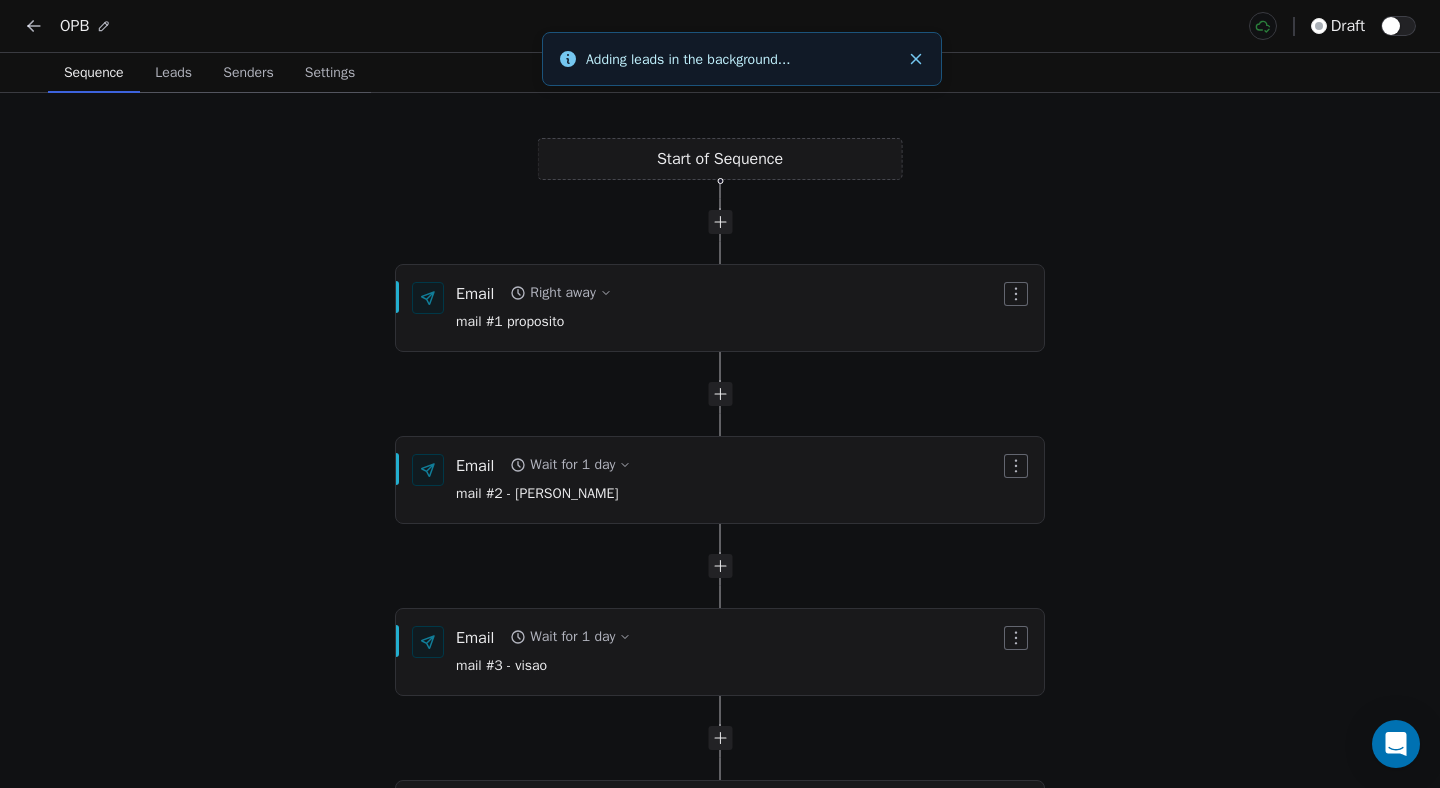 click on "Leads" at bounding box center (173, 73) 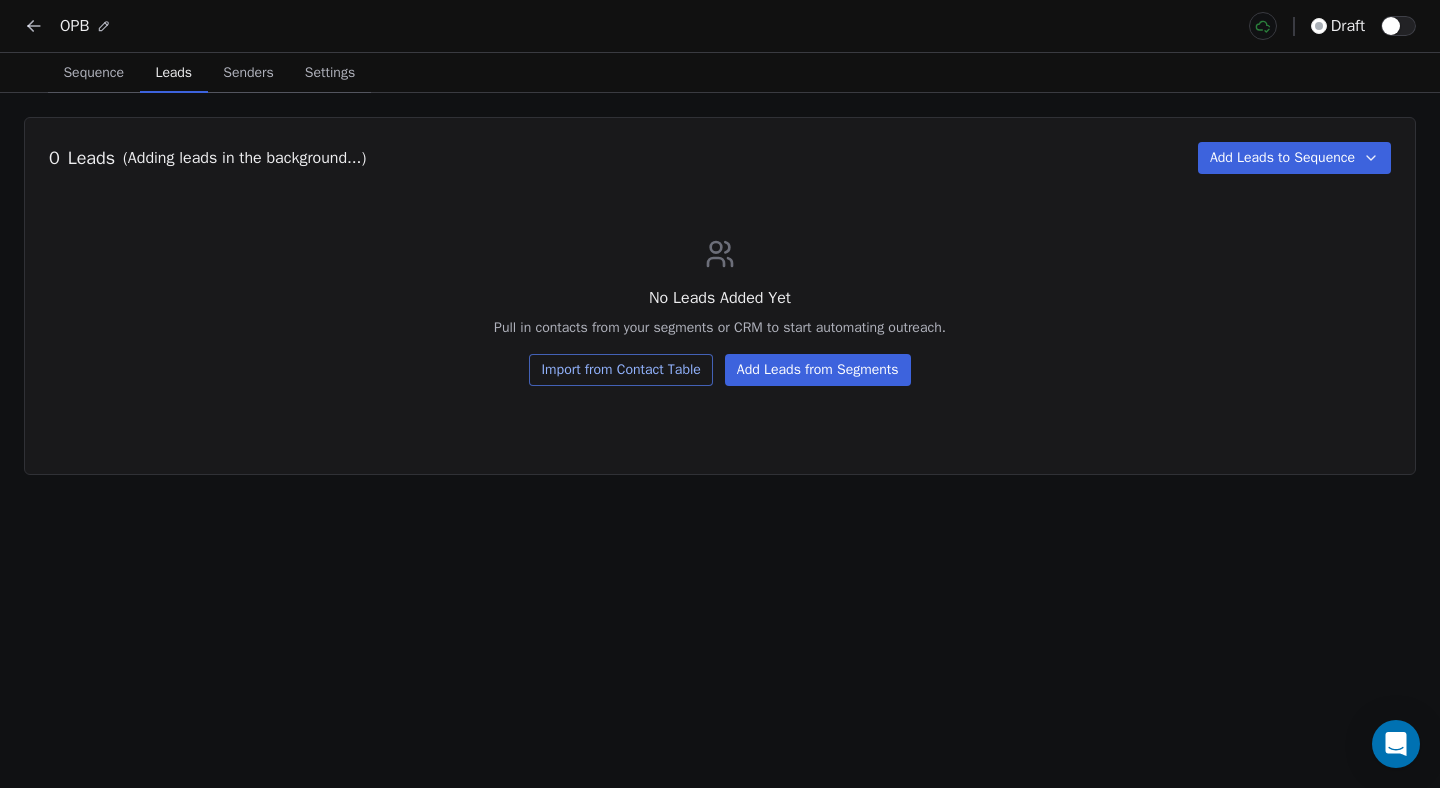 click on "Add Leads from Segments" at bounding box center (818, 370) 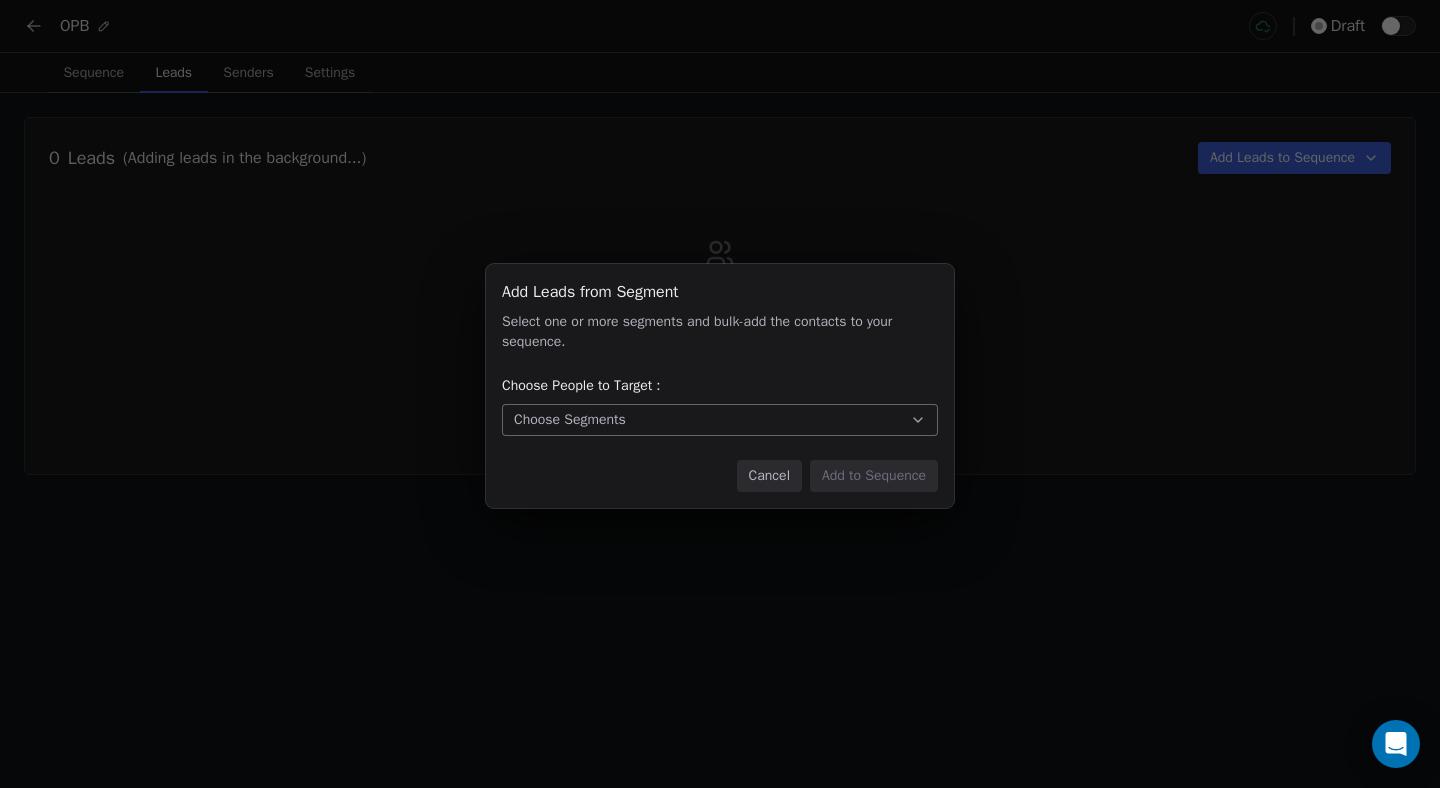 click on "Choose Segments" at bounding box center (720, 420) 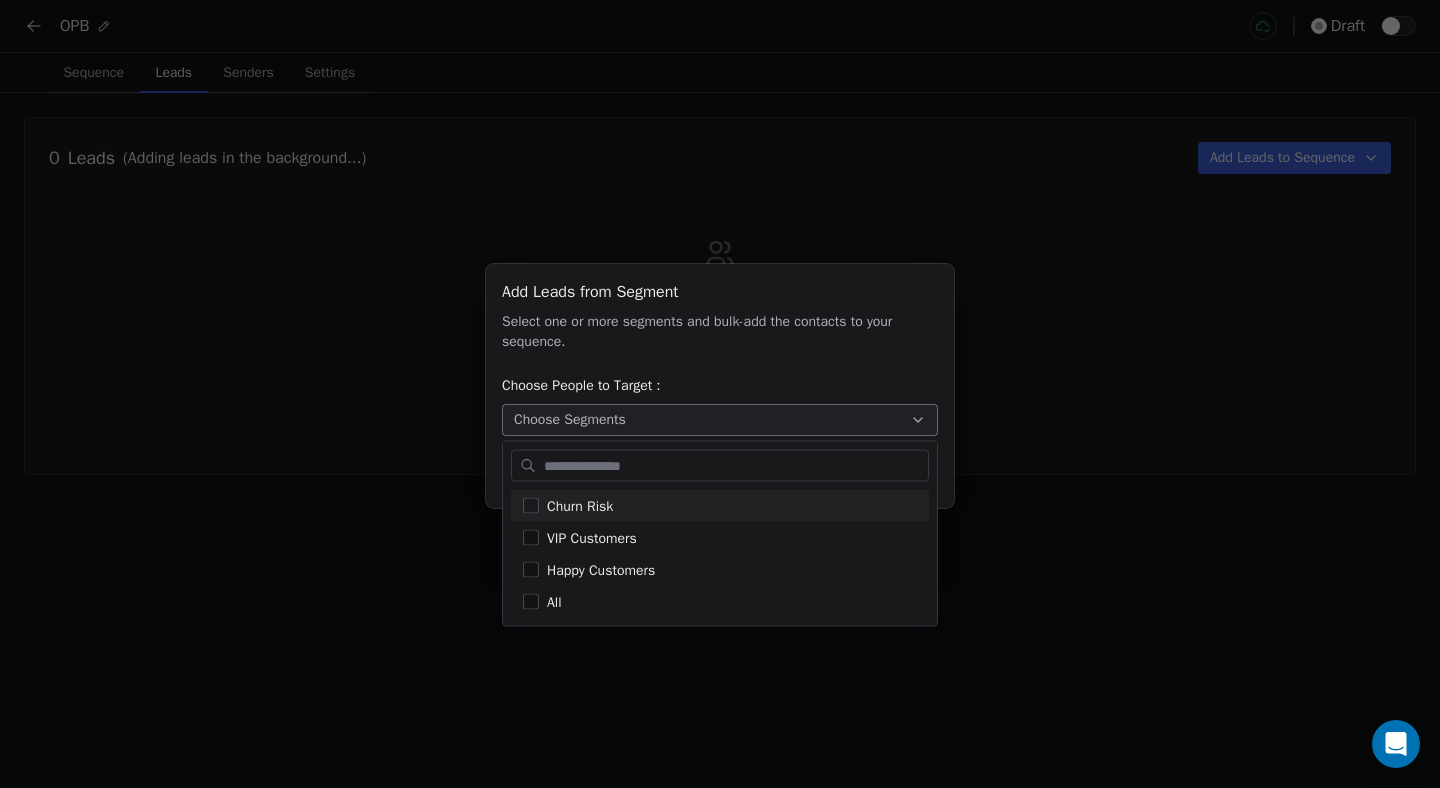 click on "Add Leads from Segment Add Leads from Segment Select one or more segments and bulk-add the contacts to your sequence. Choose People to Target : Choose Segments Cancel Add to Sequence" at bounding box center (720, 393) 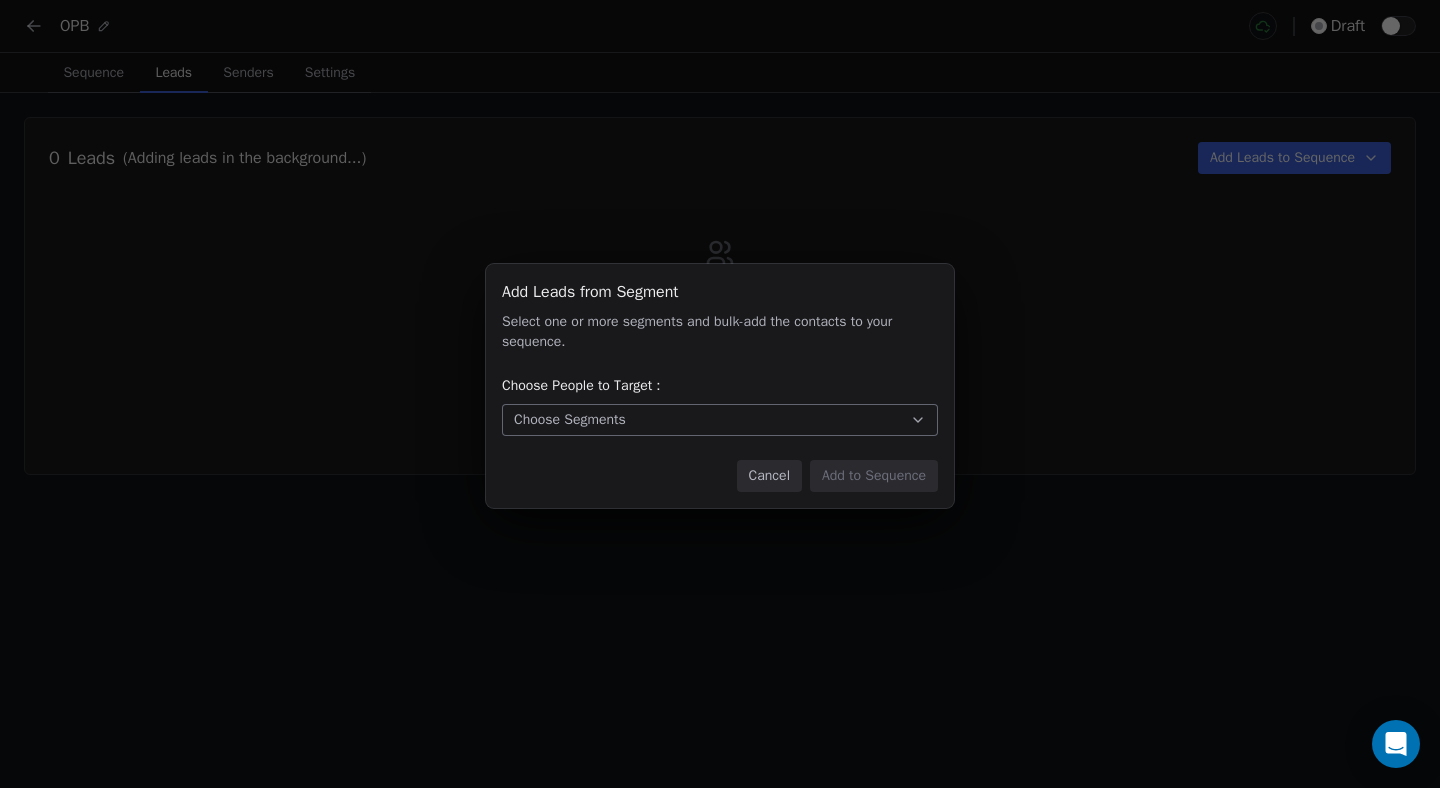 click on "Cancel" at bounding box center [769, 476] 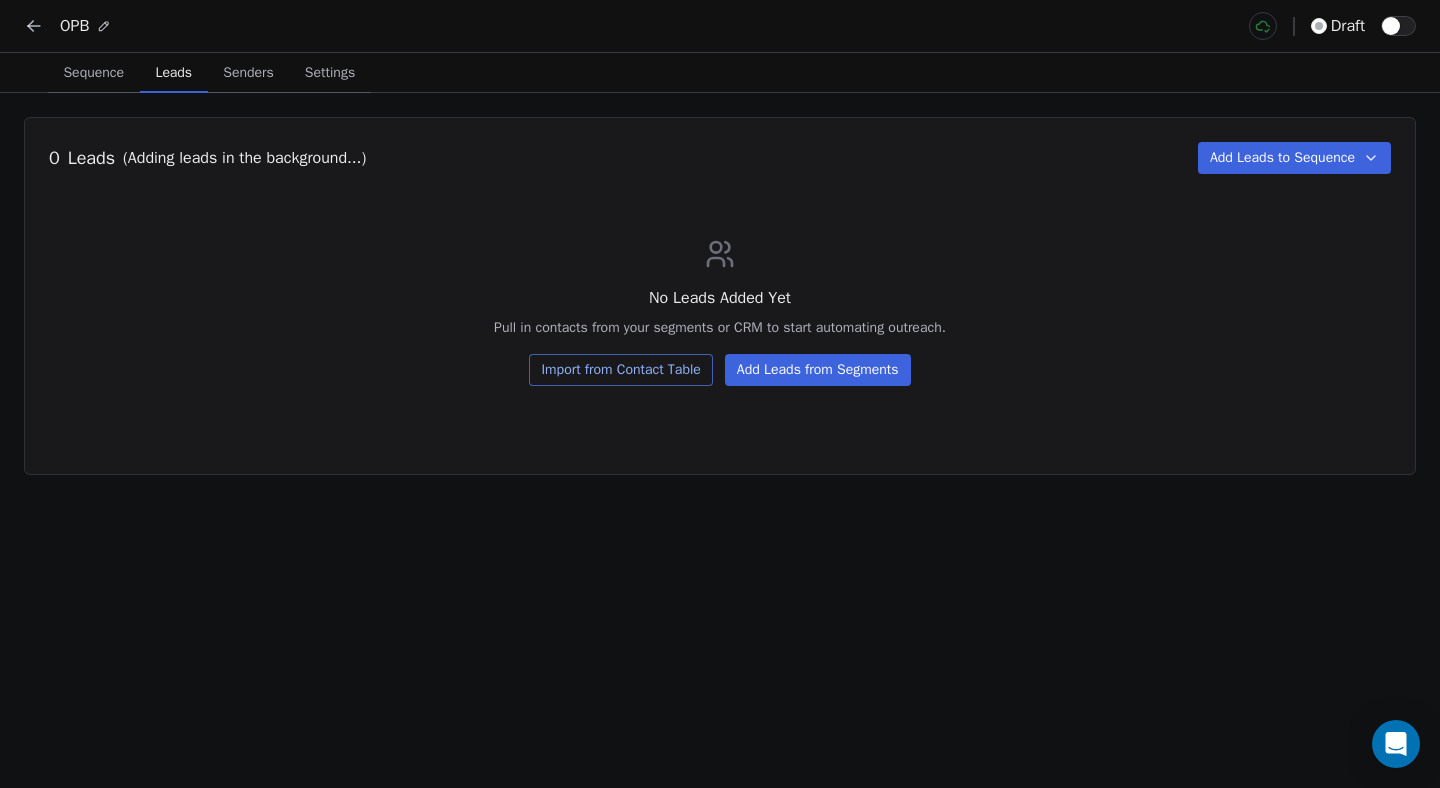click on "Add Leads to Sequence" at bounding box center (1294, 158) 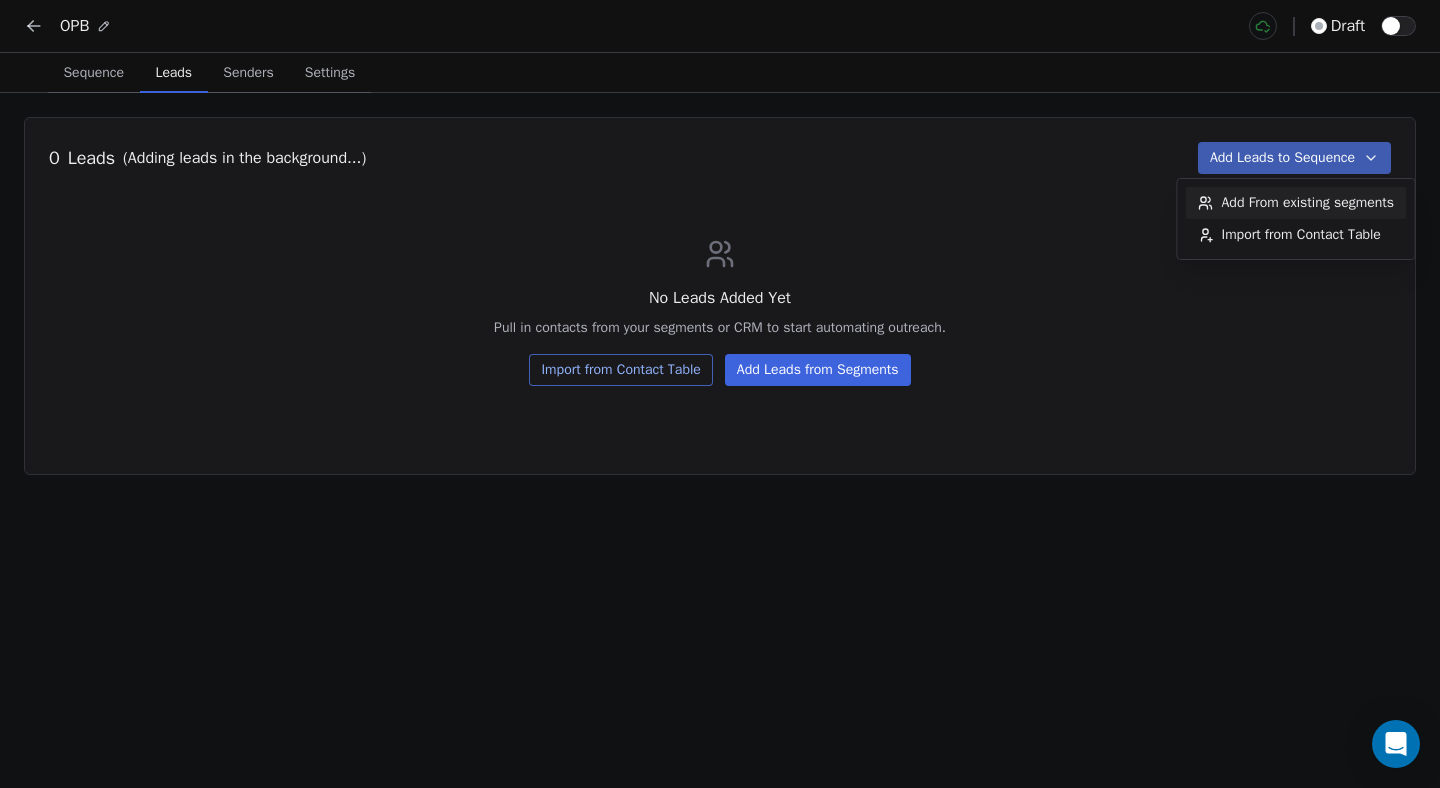 click on "Add From existing segments" at bounding box center [1296, 203] 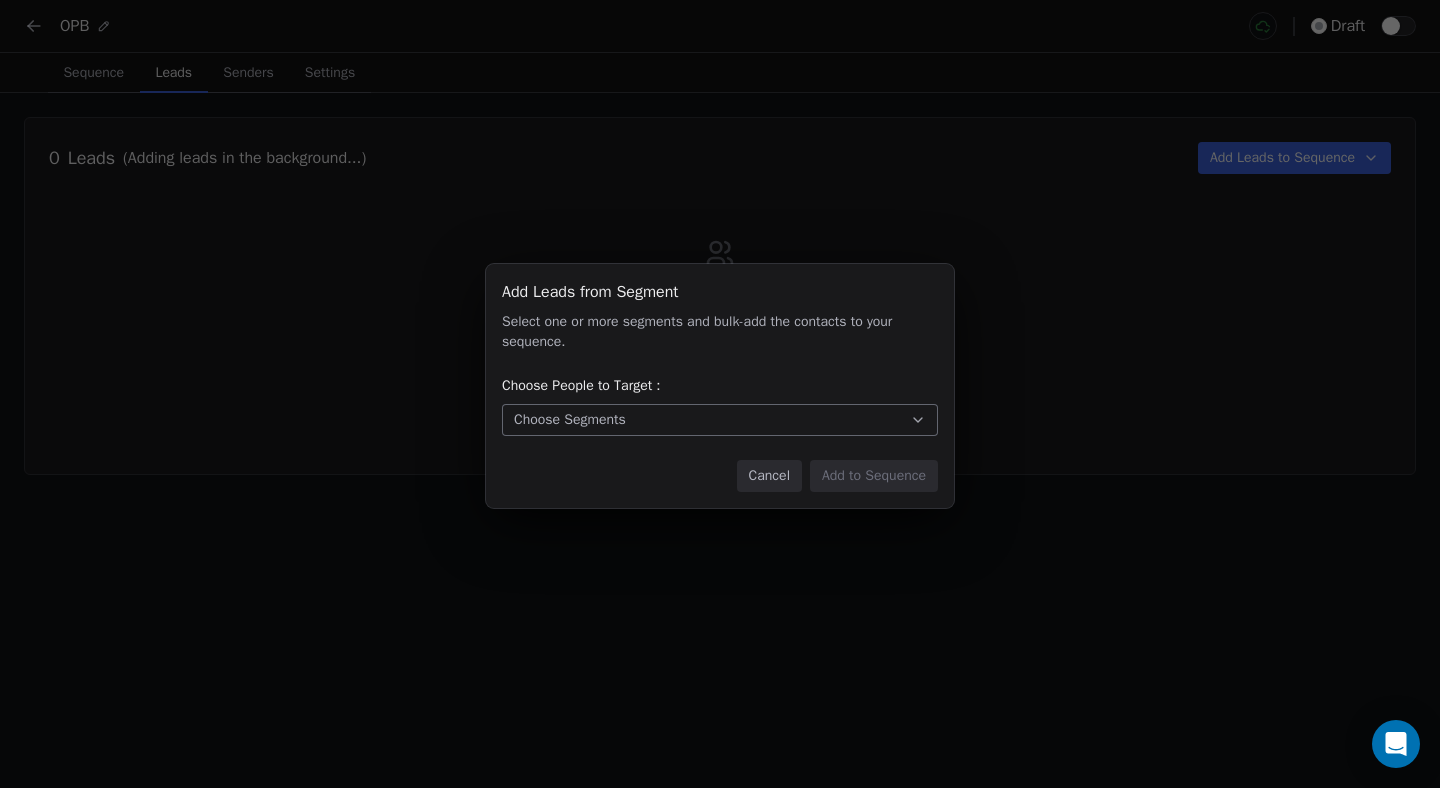 click on "Cancel" at bounding box center (769, 476) 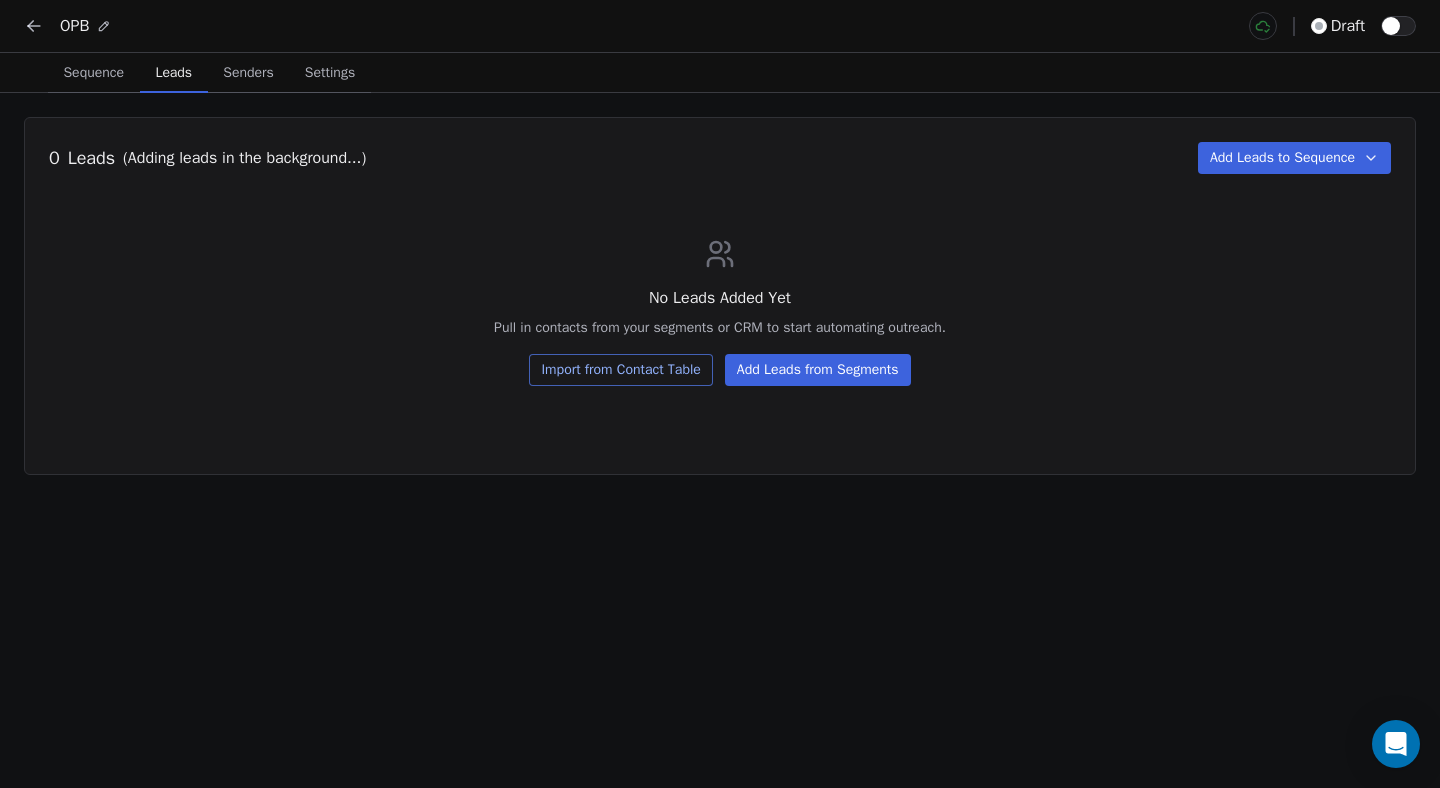 click on "Add Leads to Sequence" at bounding box center (1294, 158) 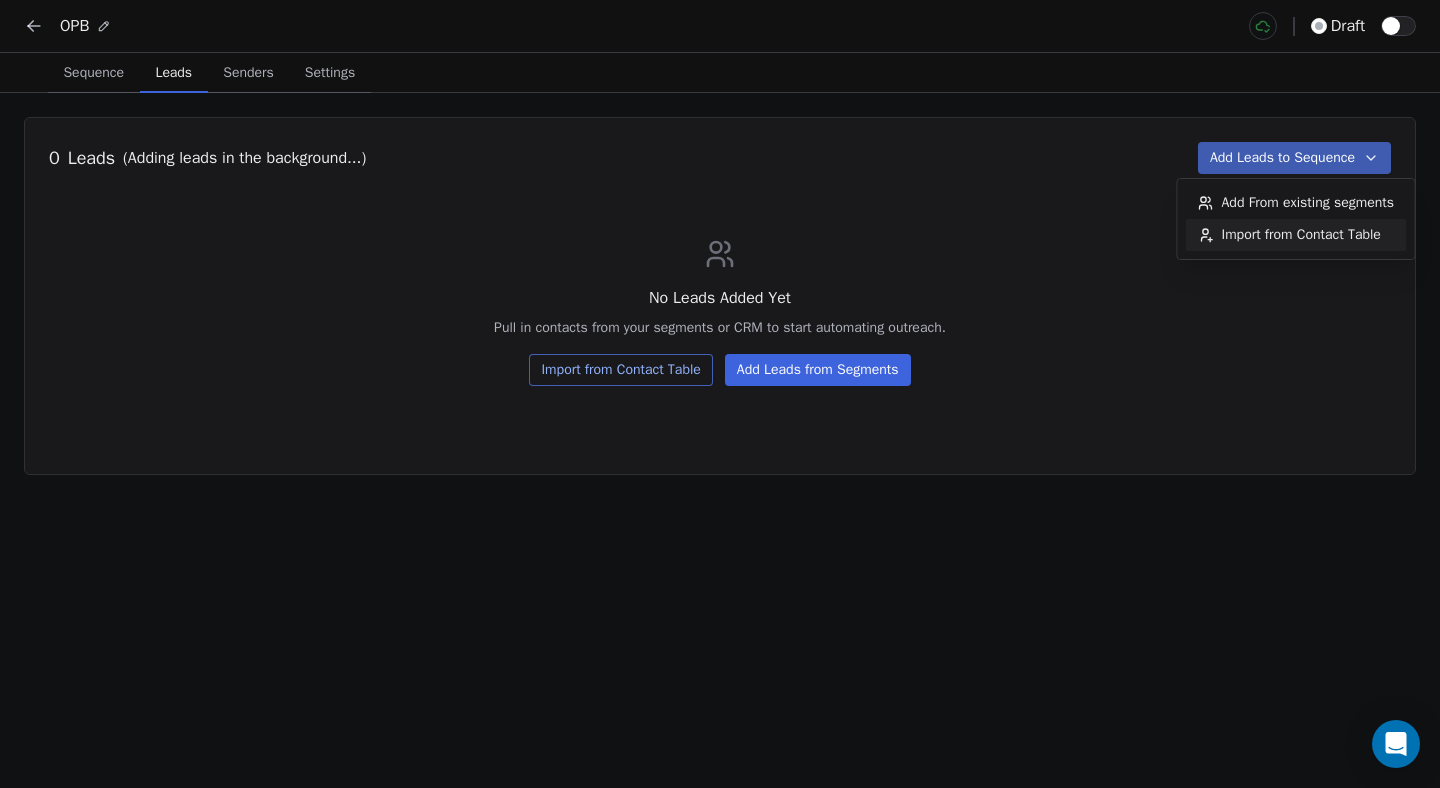 click on "Import from Contact Table" at bounding box center [1301, 235] 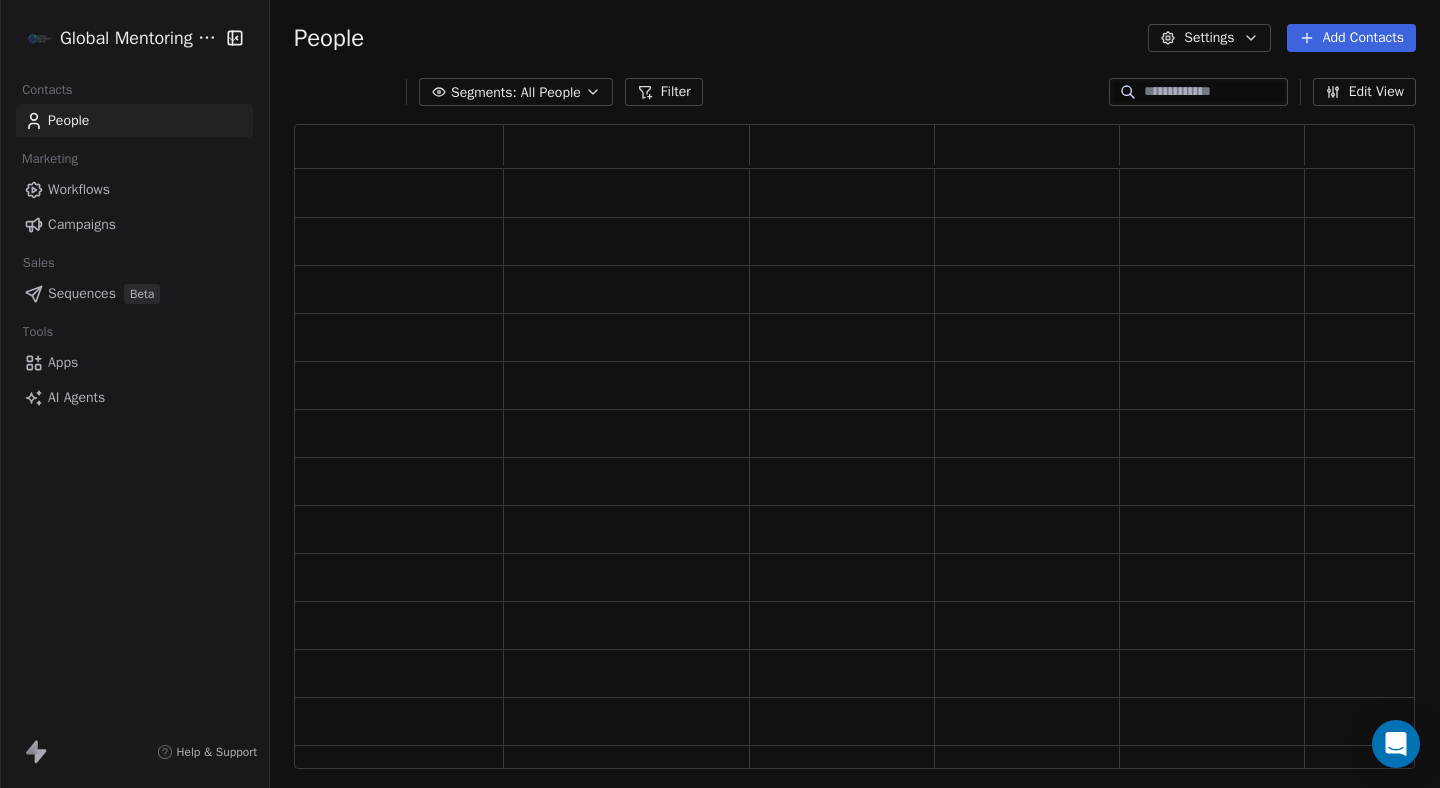 scroll, scrollTop: 0, scrollLeft: 1, axis: horizontal 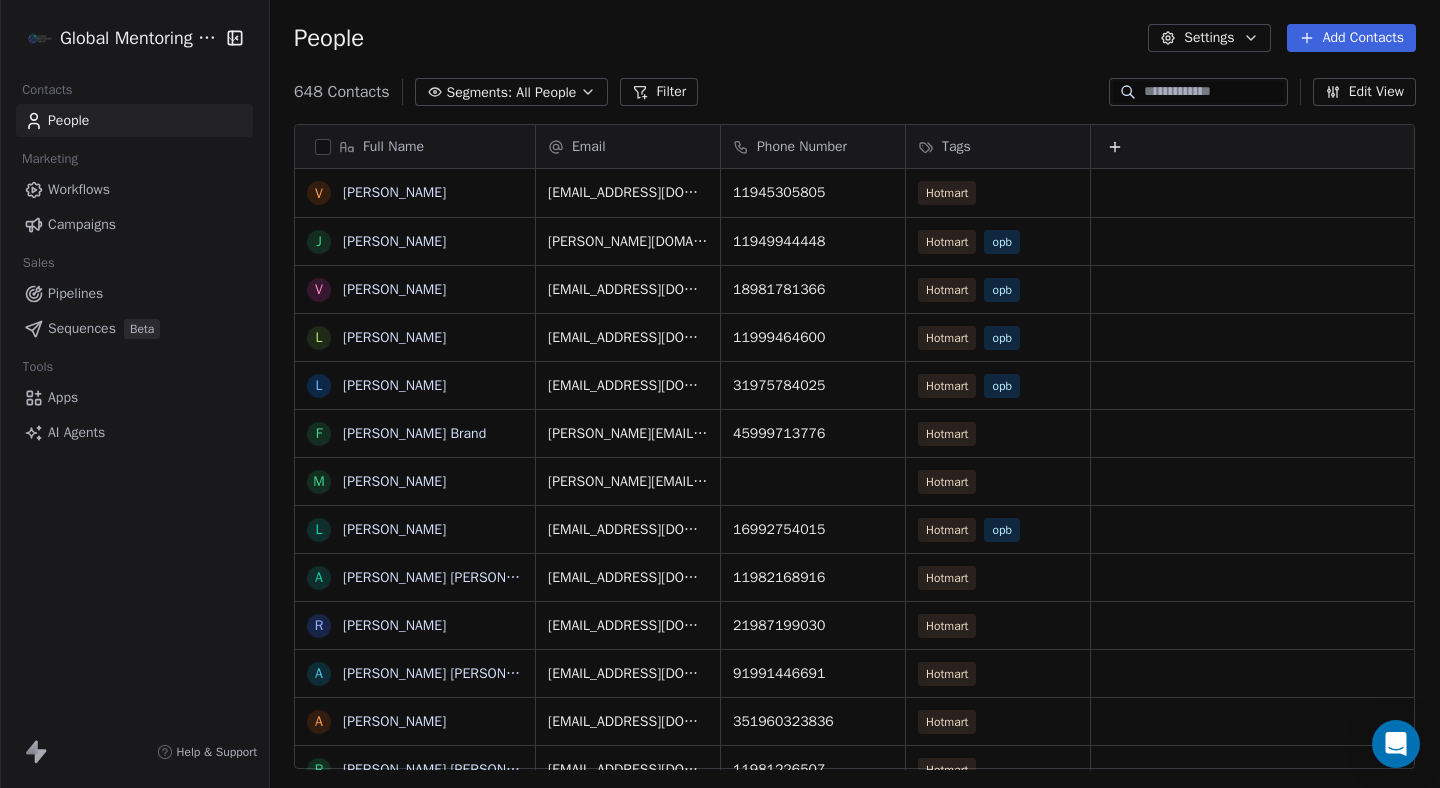 click at bounding box center [323, 147] 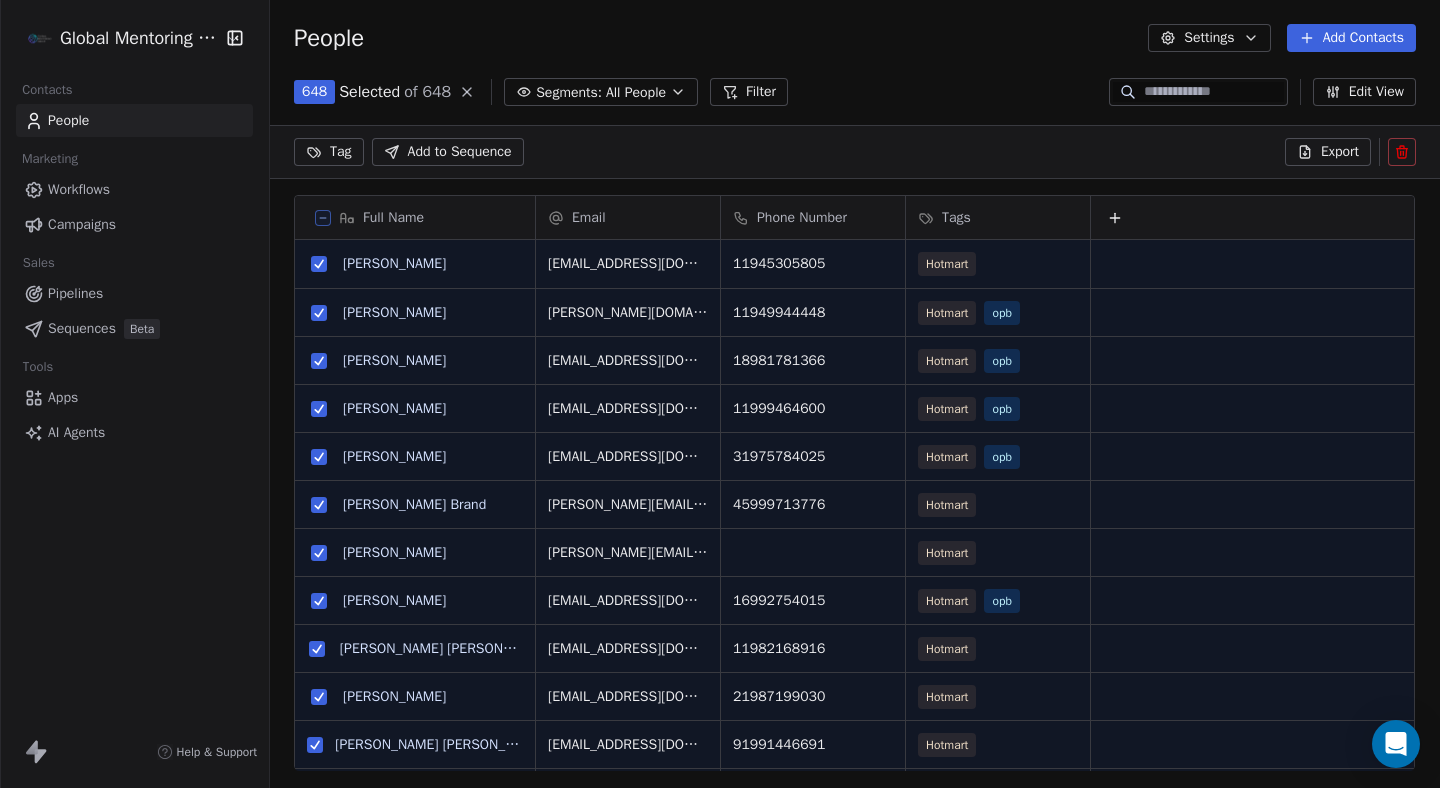 scroll, scrollTop: 623, scrollLeft: 1169, axis: both 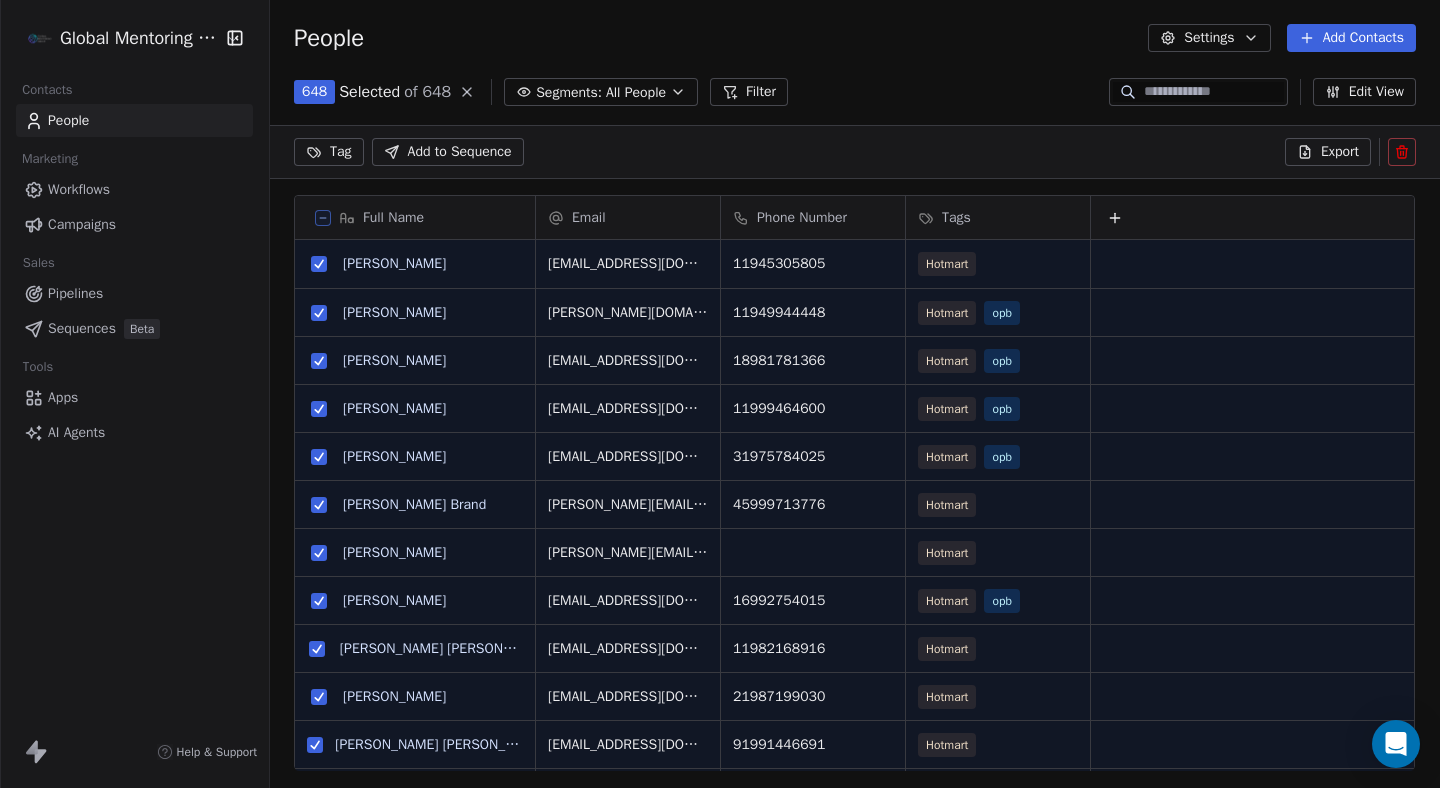 click on "Global Mentoring Group  Contacts People Marketing Workflows Campaigns Sales Pipelines Sequences Beta Tools Apps AI Agents Help & Support People Settings  Add Contacts 648 Selected of   648 Segments: All People Filter  Edit View Tag Add to Sequence Export Full Name V Vicente Gonçalves de Oliveira J JOSENALDO ANTONIO DE FREITAS V Valderio Santos L Luis Vechiato L Leia sabino F Fabiola scati Brand M Maria João Meira L LARISSA ARAUJO BARRETO A Atanágoras S F Sena R RICARDO DRUMMOND A Andrea Lia Castro Amazonas A Ana Gomes R RICARDO M P TOLEDO G GUILHERME CHAGAS PEREIRA E Elias Zacarias Neto de Oliveira P Paulo Henrique Britos Ziani M Minéya Helga Novaes Santos A AVIMAR R Ramon H Hugo de Jesus magno e elie g geciele E Enaldo K Kelly Alcântara D Douglas C Celso M MARCIA REGINA DE AVELLAR FONSECA A Alcides Oliveira Pinto E Elissandro F Fabio C Cristie E EMERSON FRANCO Email Phone Number Tags serintegralcontatos@gmail.com 11945305805 Hotmart freitas.pb.br@gmail.com 11949944448 Hotmart opb jvalderio@gmail.com" at bounding box center (720, 469) 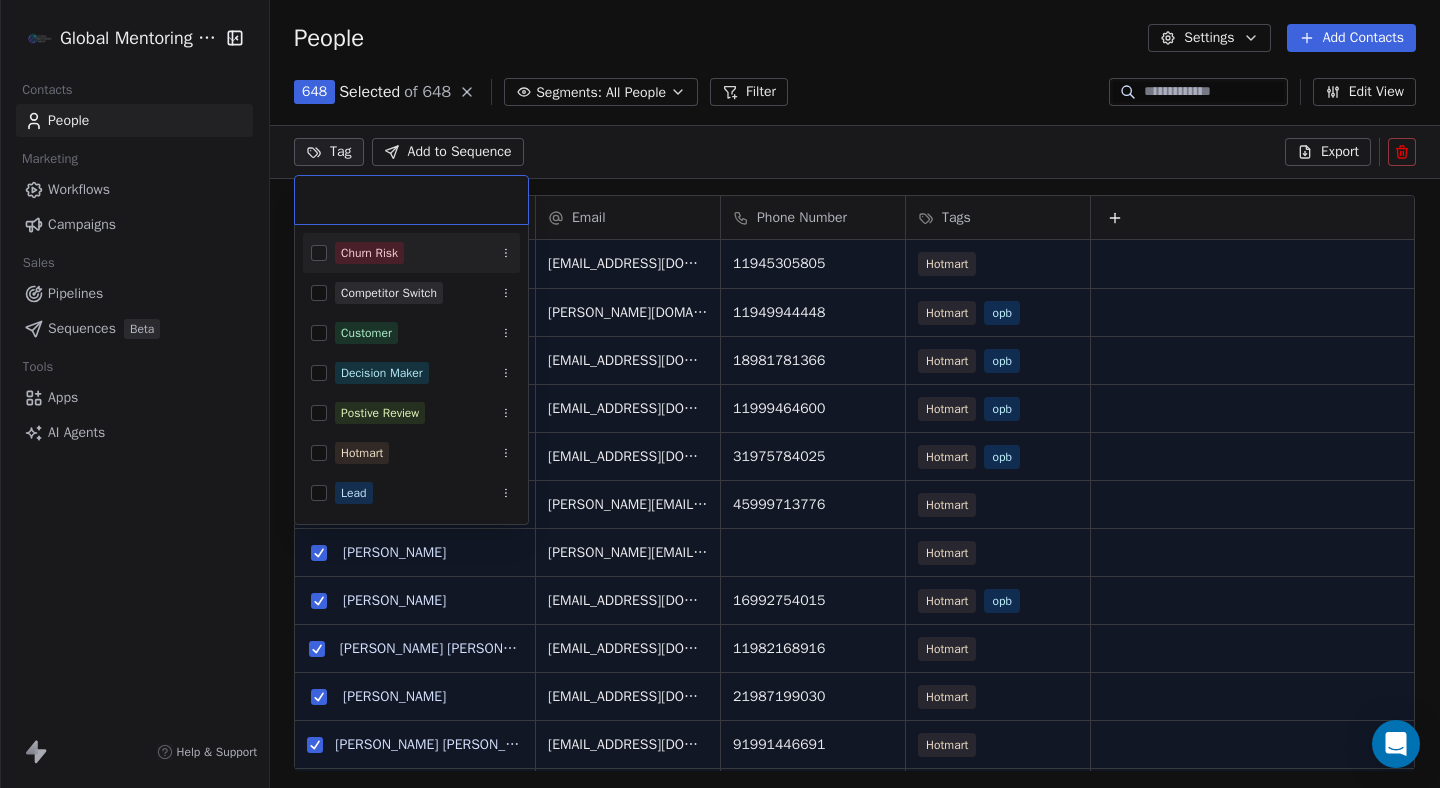 click on "Global Mentoring Group  Contacts People Marketing Workflows Campaigns Sales Pipelines Sequences Beta Tools Apps AI Agents Help & Support People Settings  Add Contacts 648 Selected of   648 Segments: All People Filter  Edit View Tag Add to Sequence Export Full Name V Vicente Gonçalves de Oliveira J JOSENALDO ANTONIO DE FREITAS V Valderio Santos L Luis Vechiato L Leia sabino F Fabiola scati Brand M Maria João Meira L LARISSA ARAUJO BARRETO A Atanágoras S F Sena R RICARDO DRUMMOND A Andrea Lia Castro Amazonas A Ana Gomes R RICARDO M P TOLEDO G GUILHERME CHAGAS PEREIRA E Elias Zacarias Neto de Oliveira P Paulo Henrique Britos Ziani M Minéya Helga Novaes Santos A AVIMAR R Ramon H Hugo de Jesus magno e elie g geciele E Enaldo K Kelly Alcântara D Douglas C Celso M MARCIA REGINA DE AVELLAR FONSECA A Alcides Oliveira Pinto E Elissandro F Fabio C Cristie E EMERSON FRANCO Email Phone Number Tags serintegralcontatos@gmail.com 11945305805 Hotmart freitas.pb.br@gmail.com 11949944448 Hotmart opb jvalderio@gmail.com" at bounding box center [720, 469] 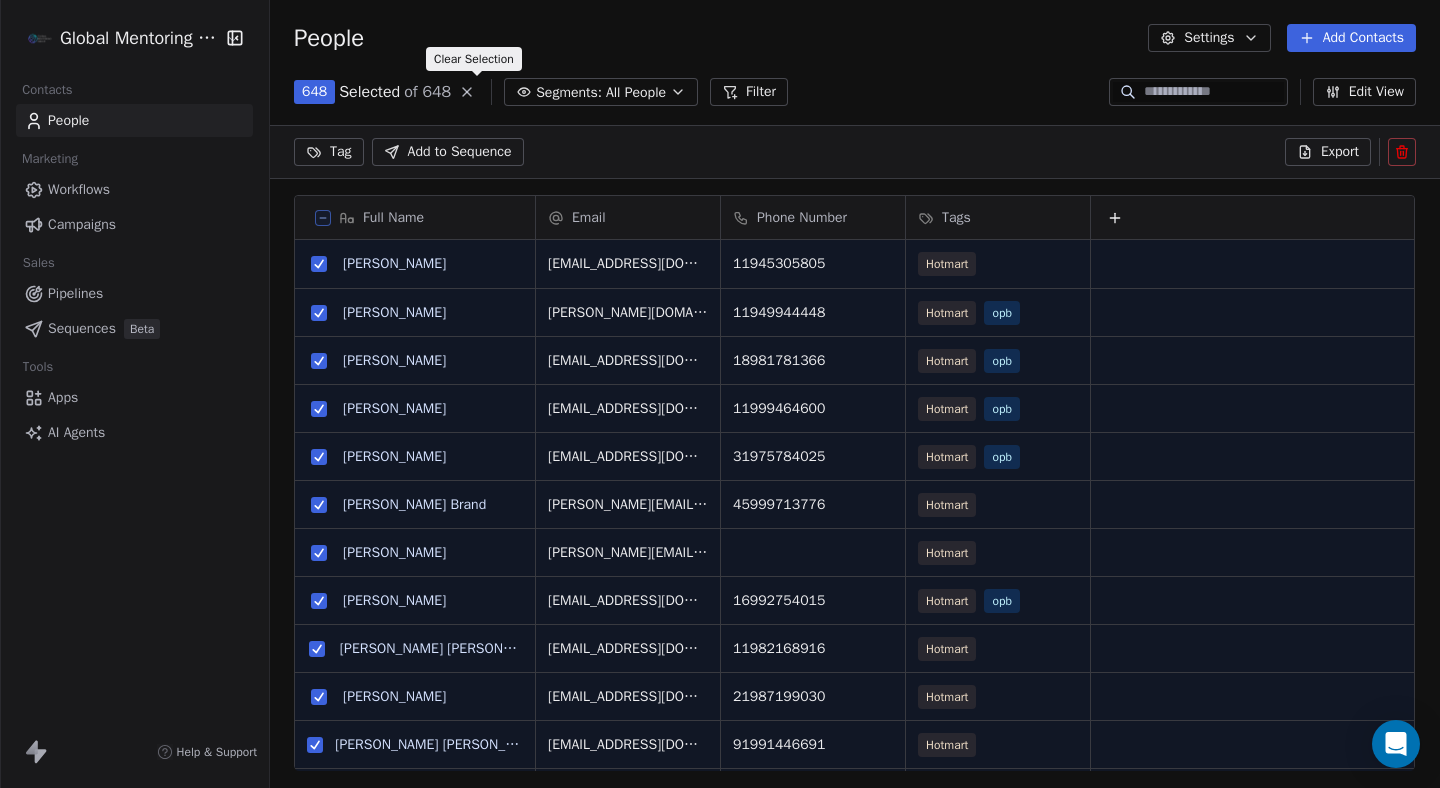 click 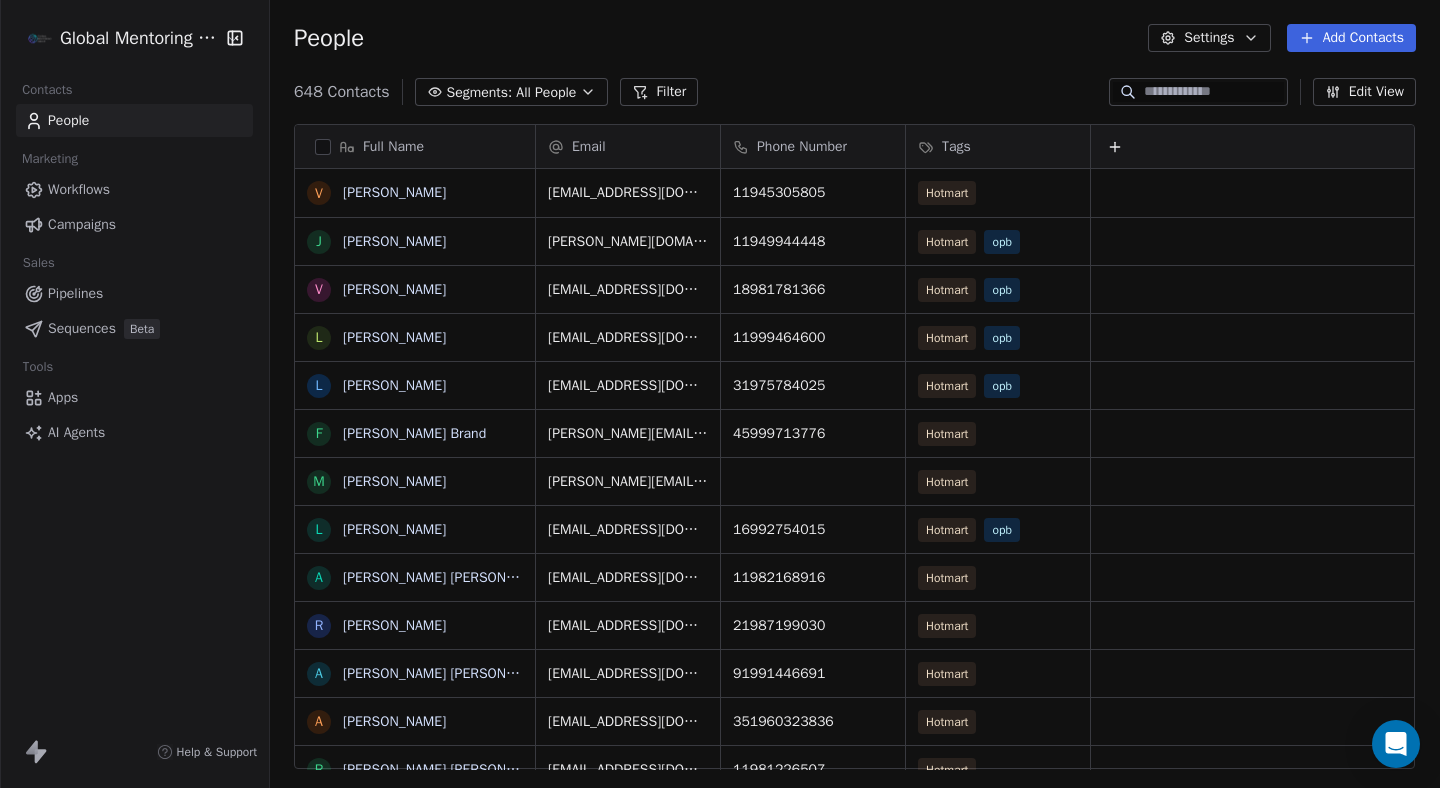 scroll, scrollTop: 0, scrollLeft: 1, axis: horizontal 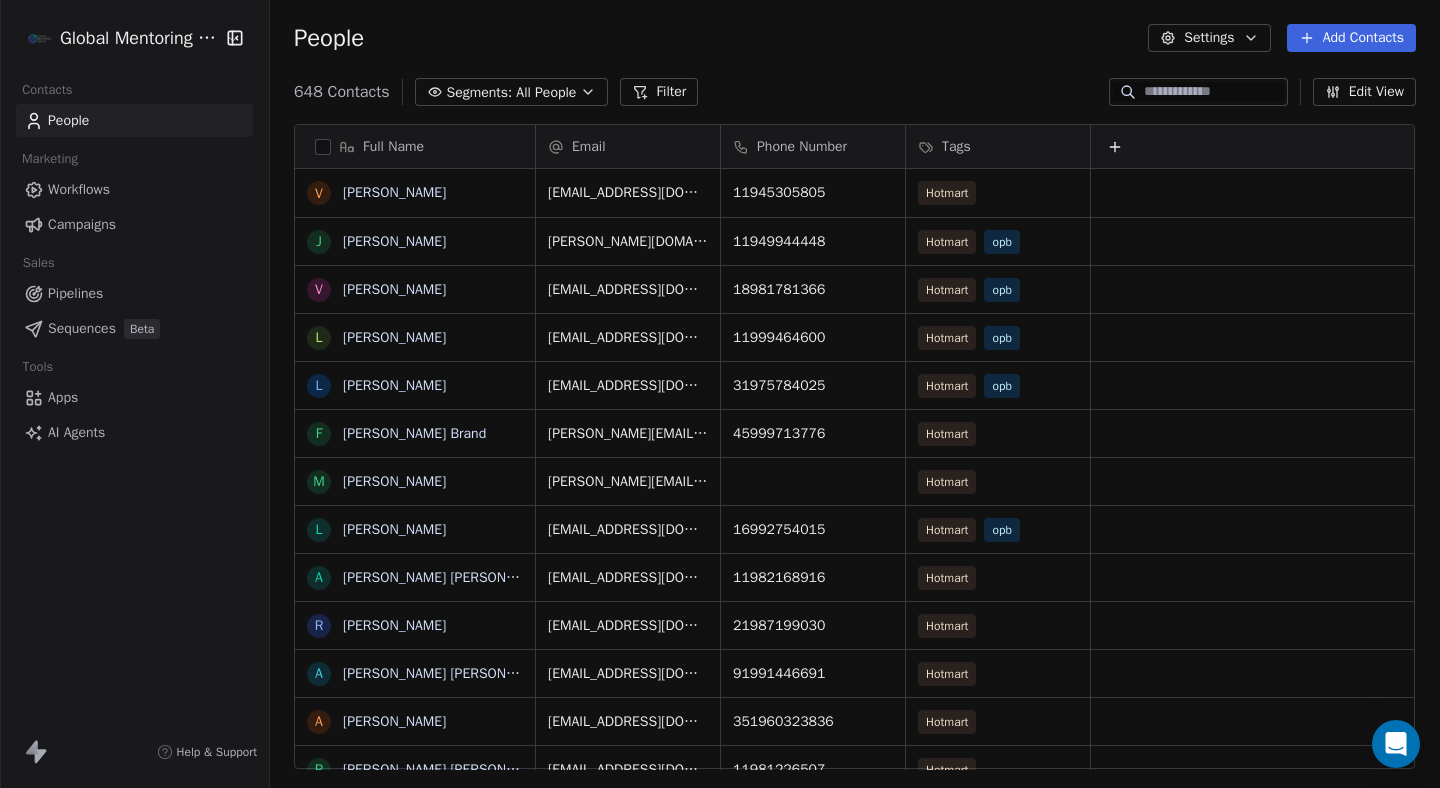 click at bounding box center [323, 147] 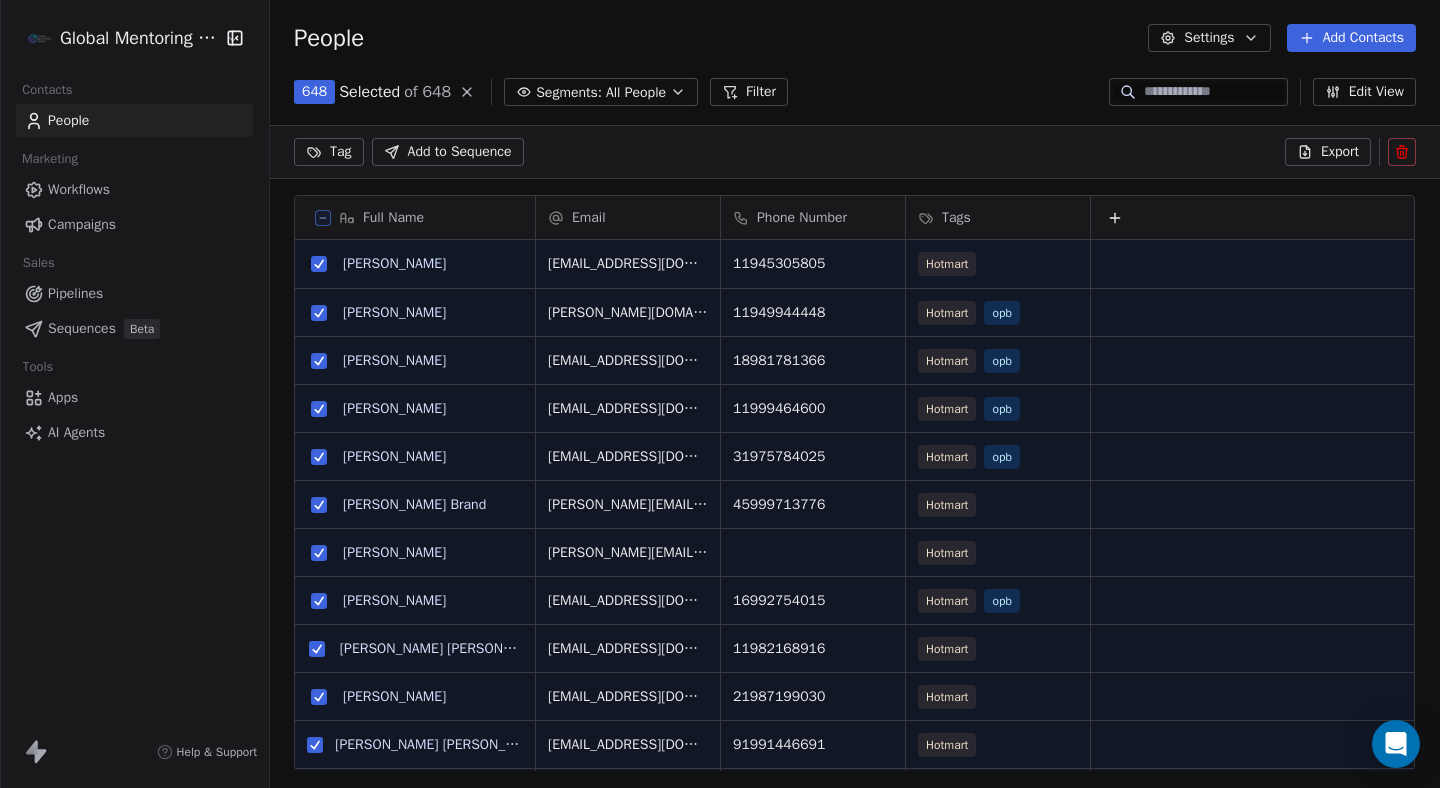 scroll, scrollTop: 623, scrollLeft: 1169, axis: both 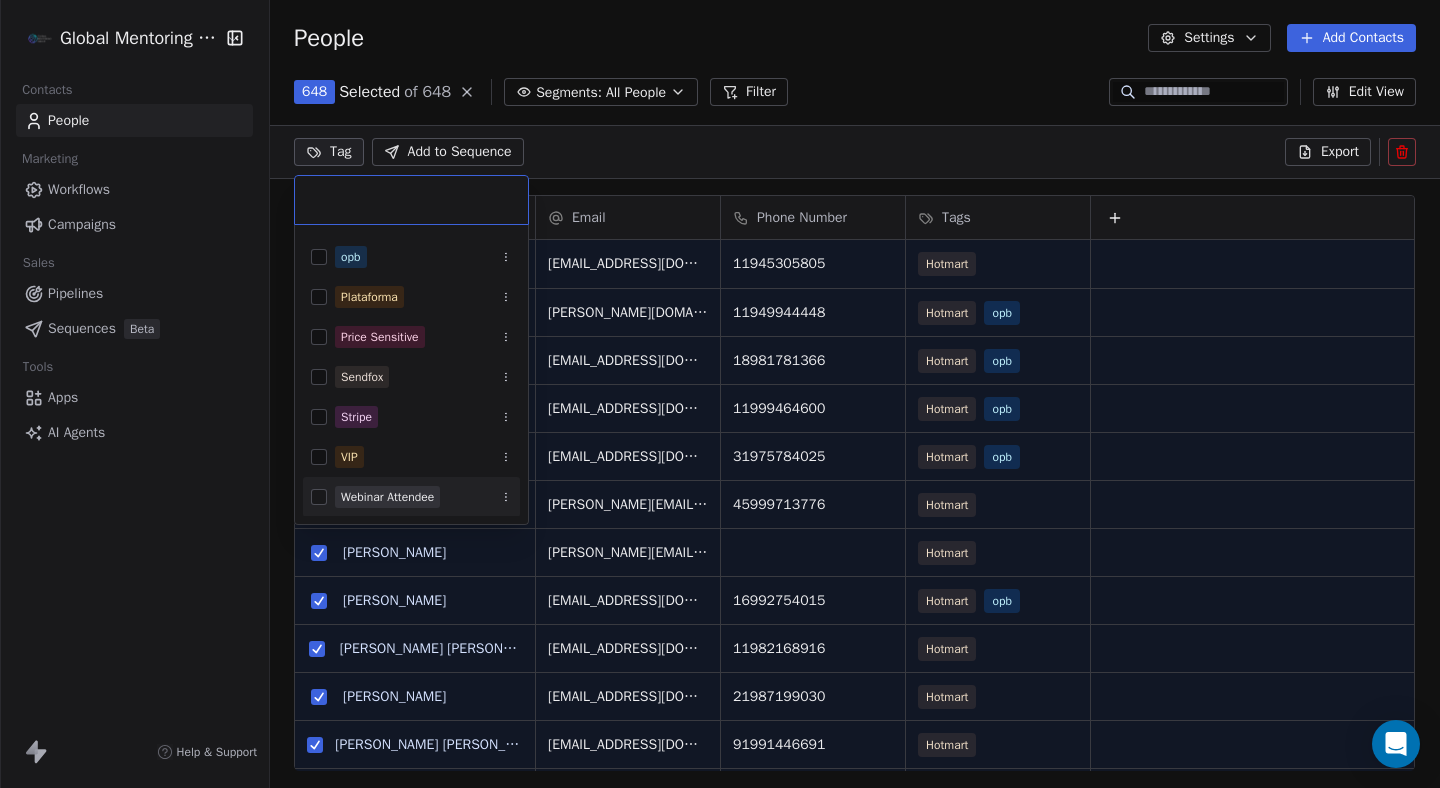 click at bounding box center [319, 497] 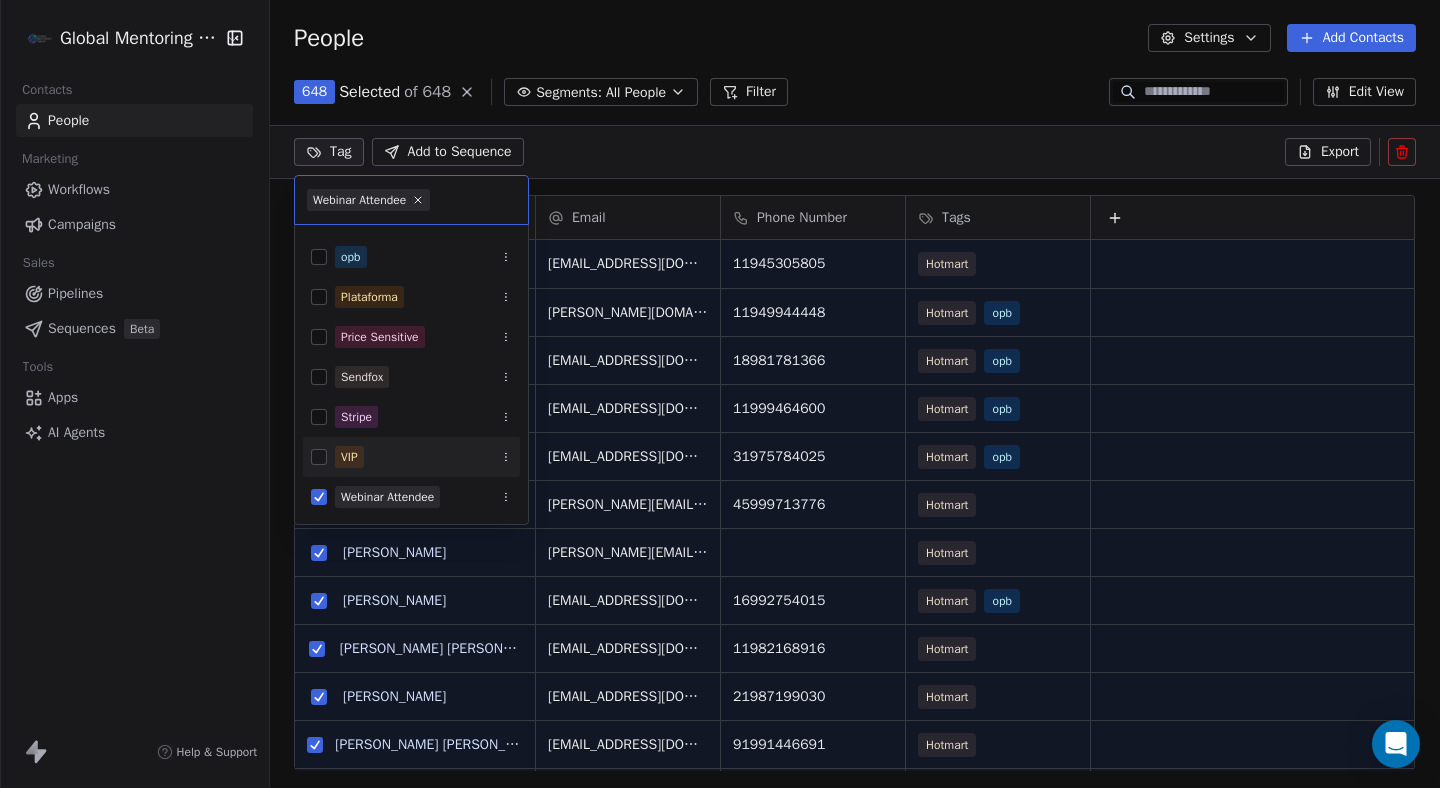 click at bounding box center (319, 457) 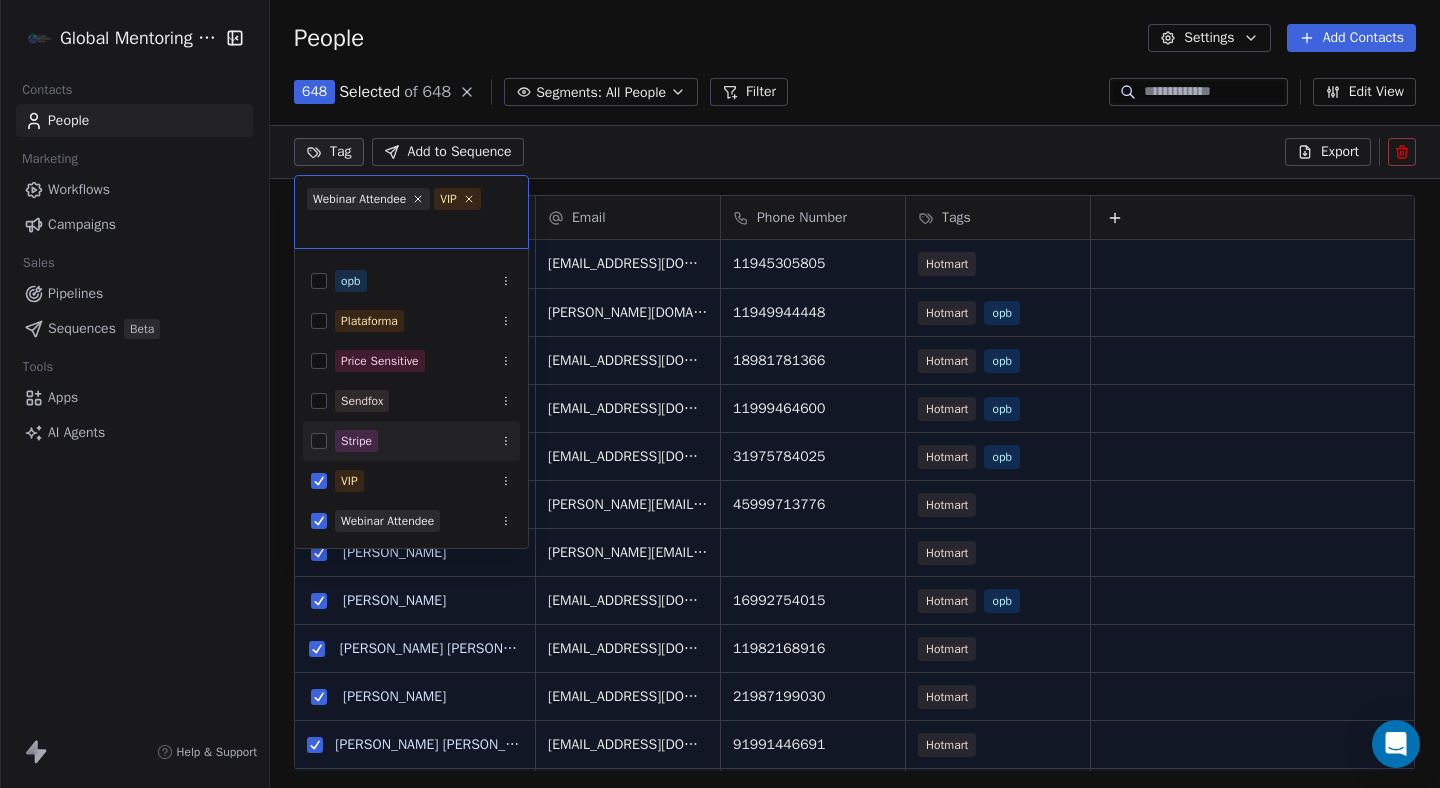 click at bounding box center [319, 441] 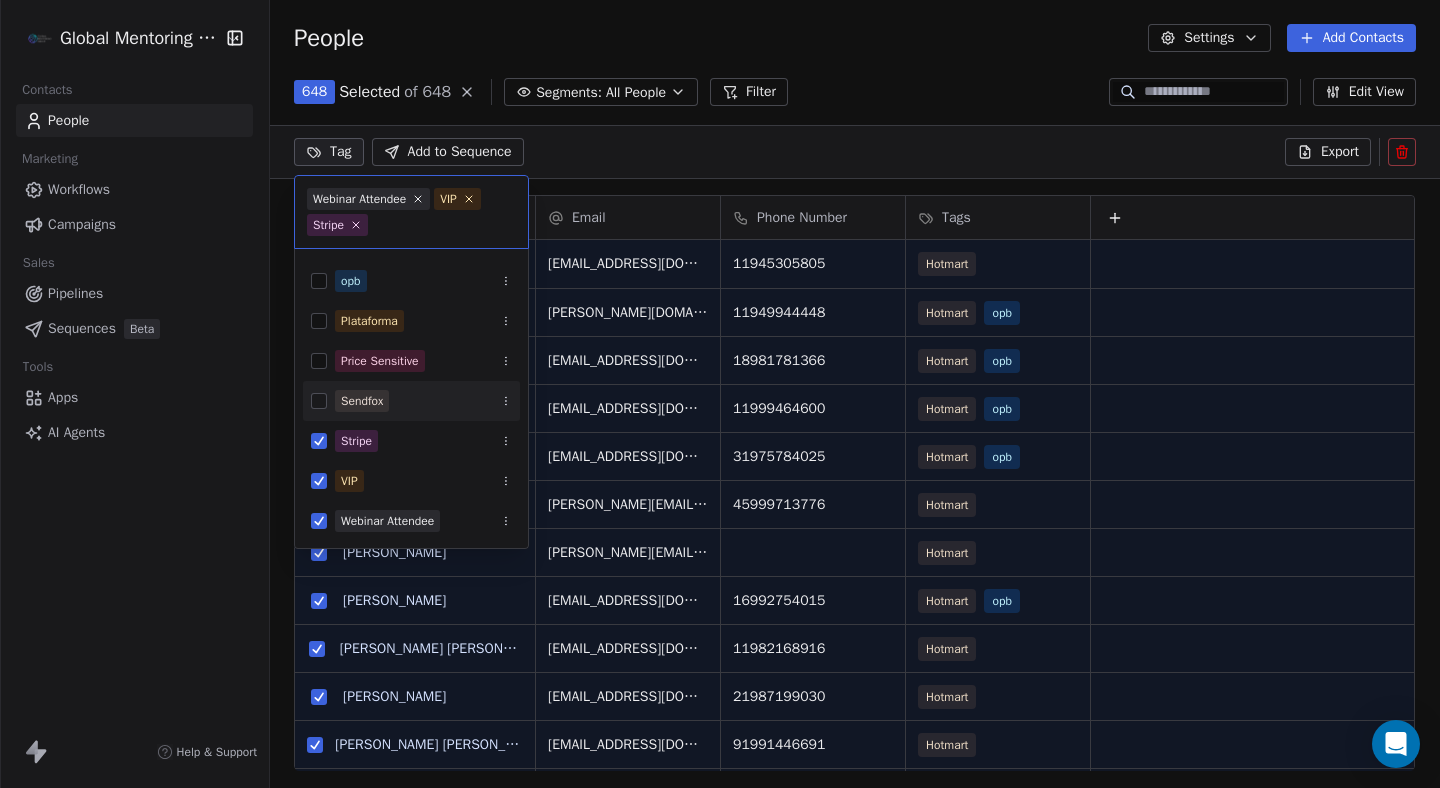 click at bounding box center (319, 401) 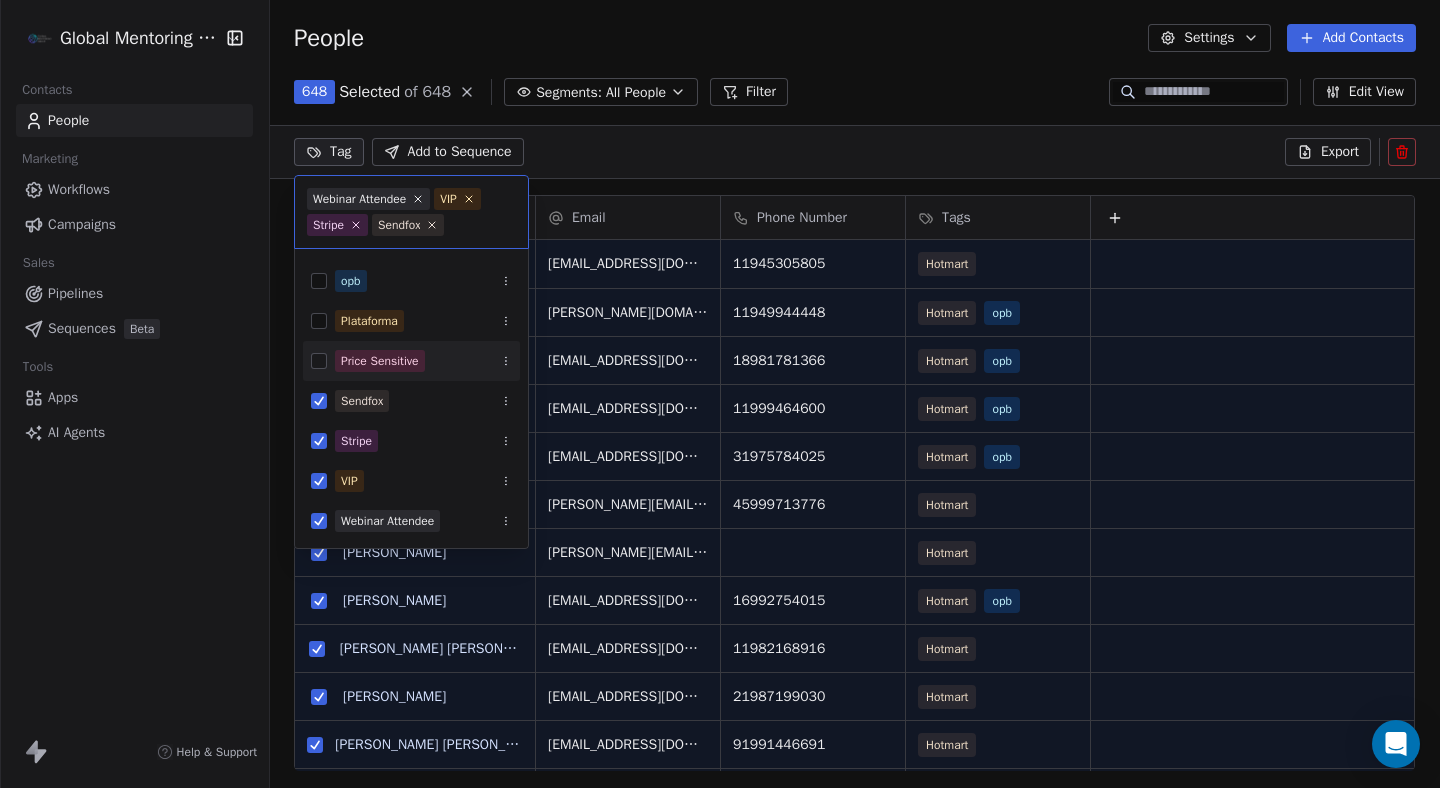 click at bounding box center (319, 361) 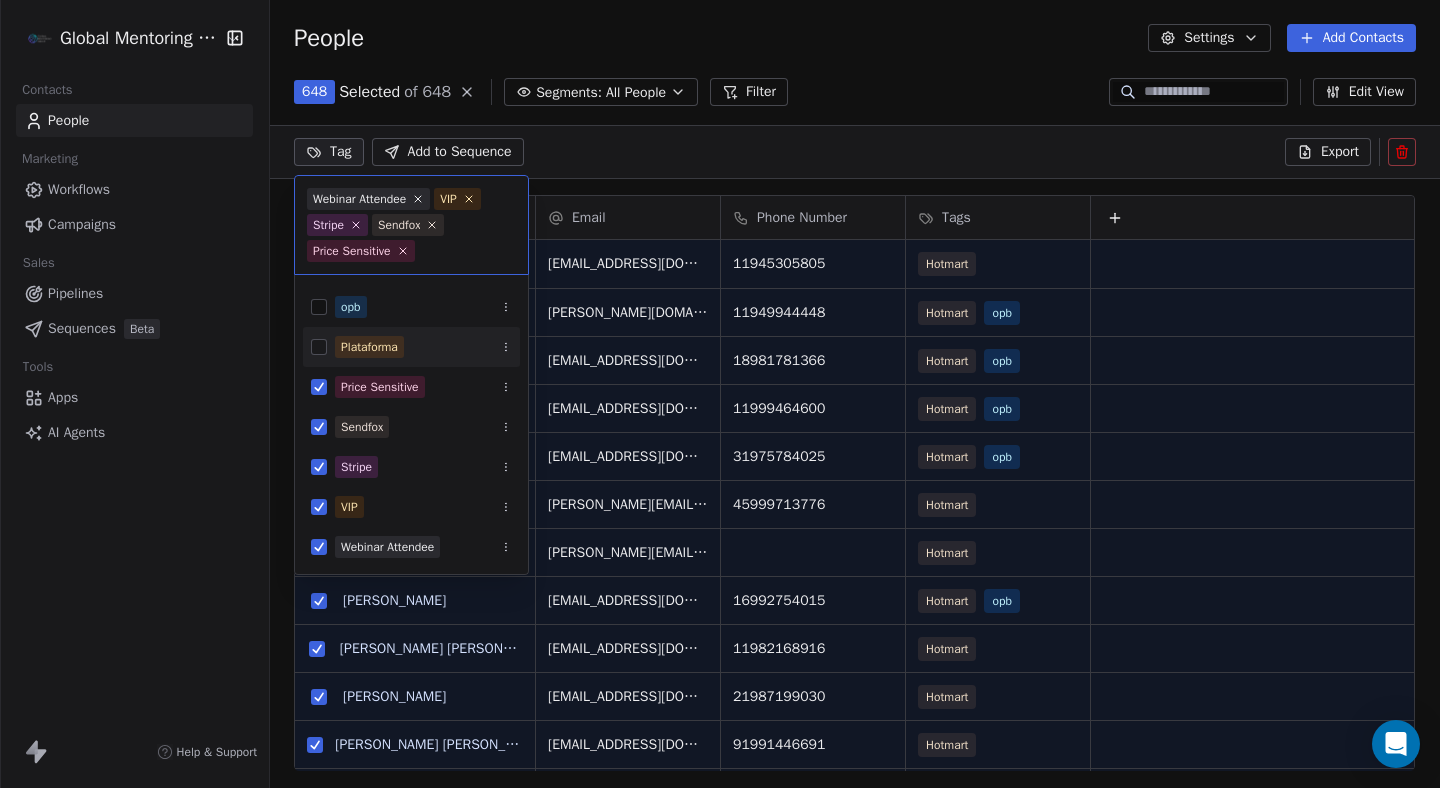 click at bounding box center (319, 347) 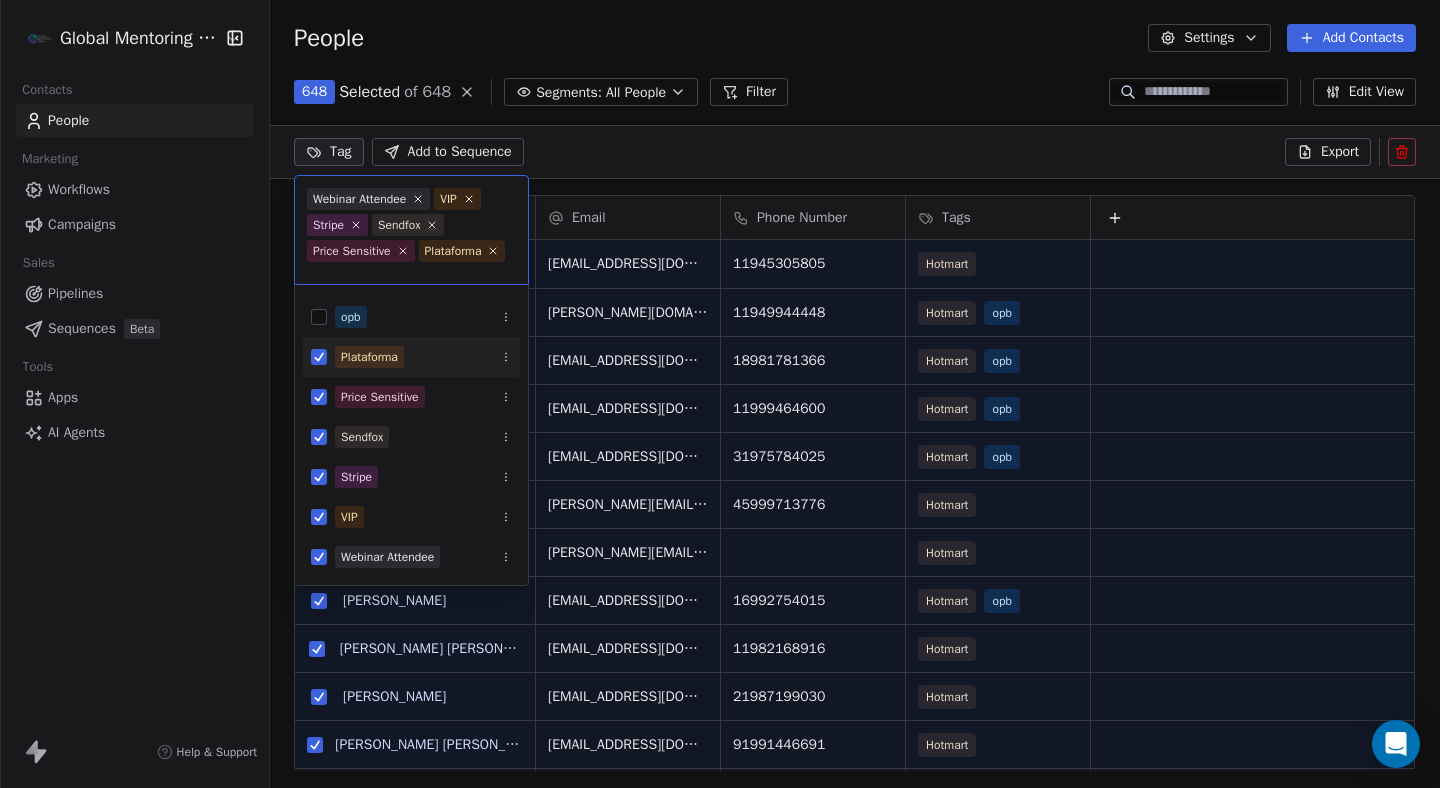 scroll, scrollTop: 15, scrollLeft: 0, axis: vertical 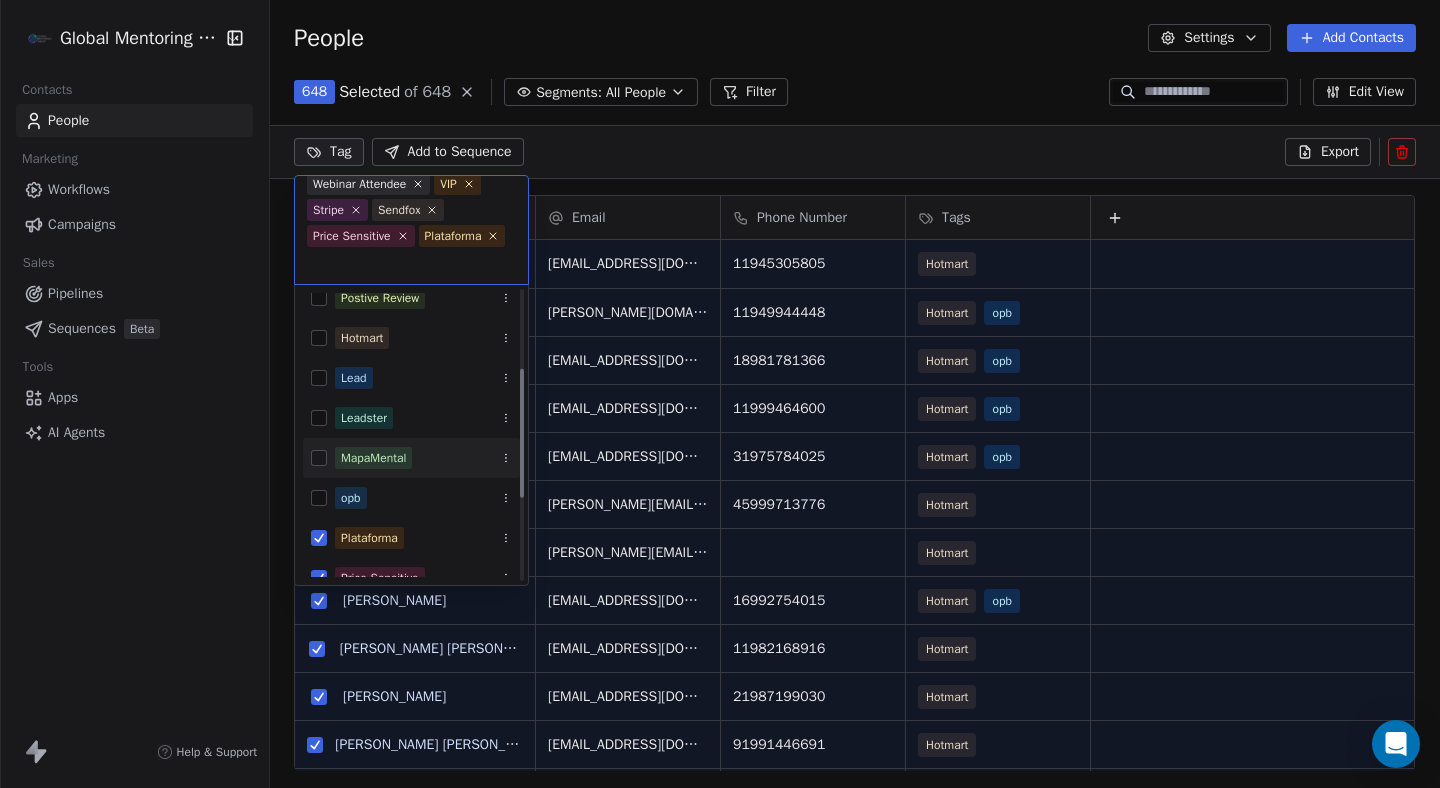 click at bounding box center (319, 458) 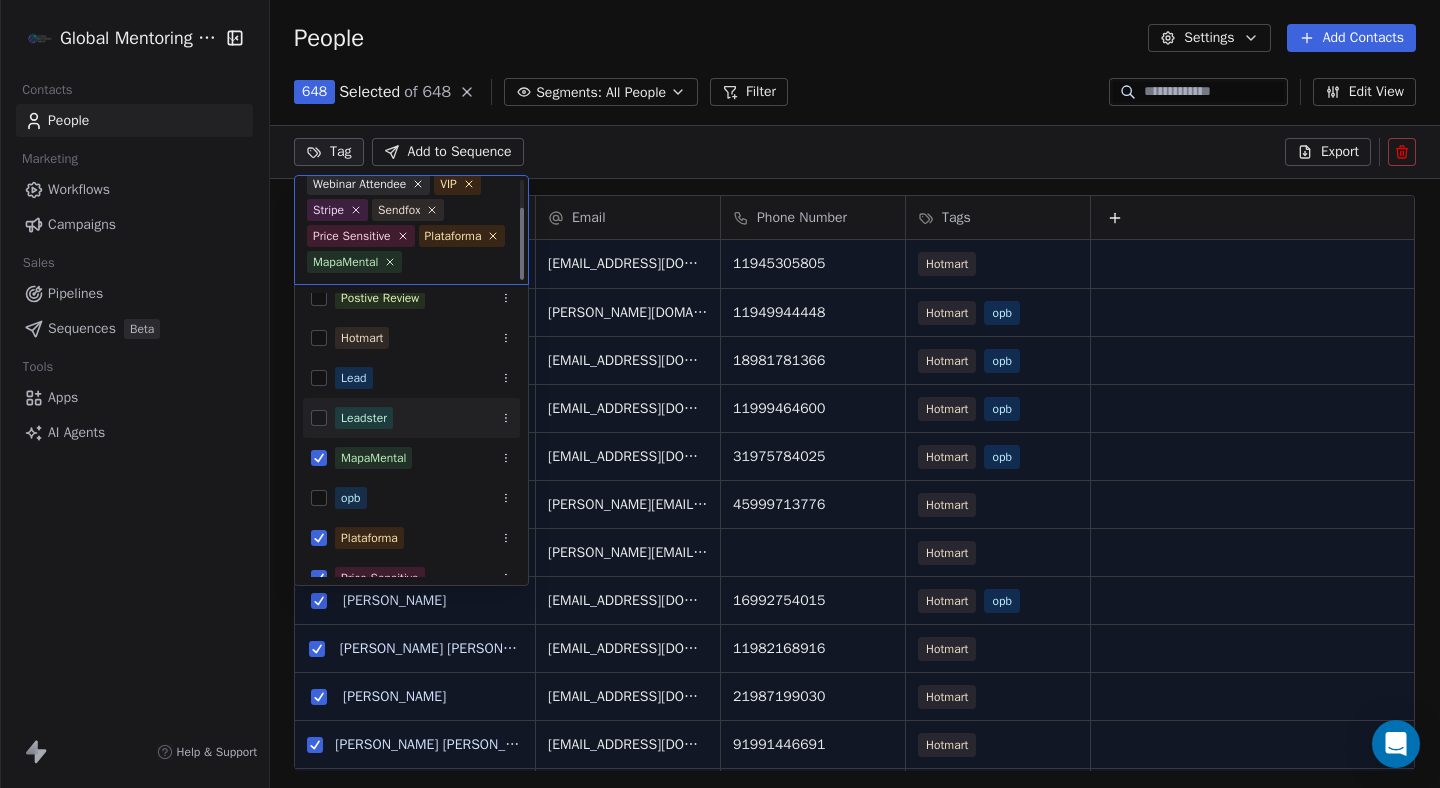 click at bounding box center (319, 418) 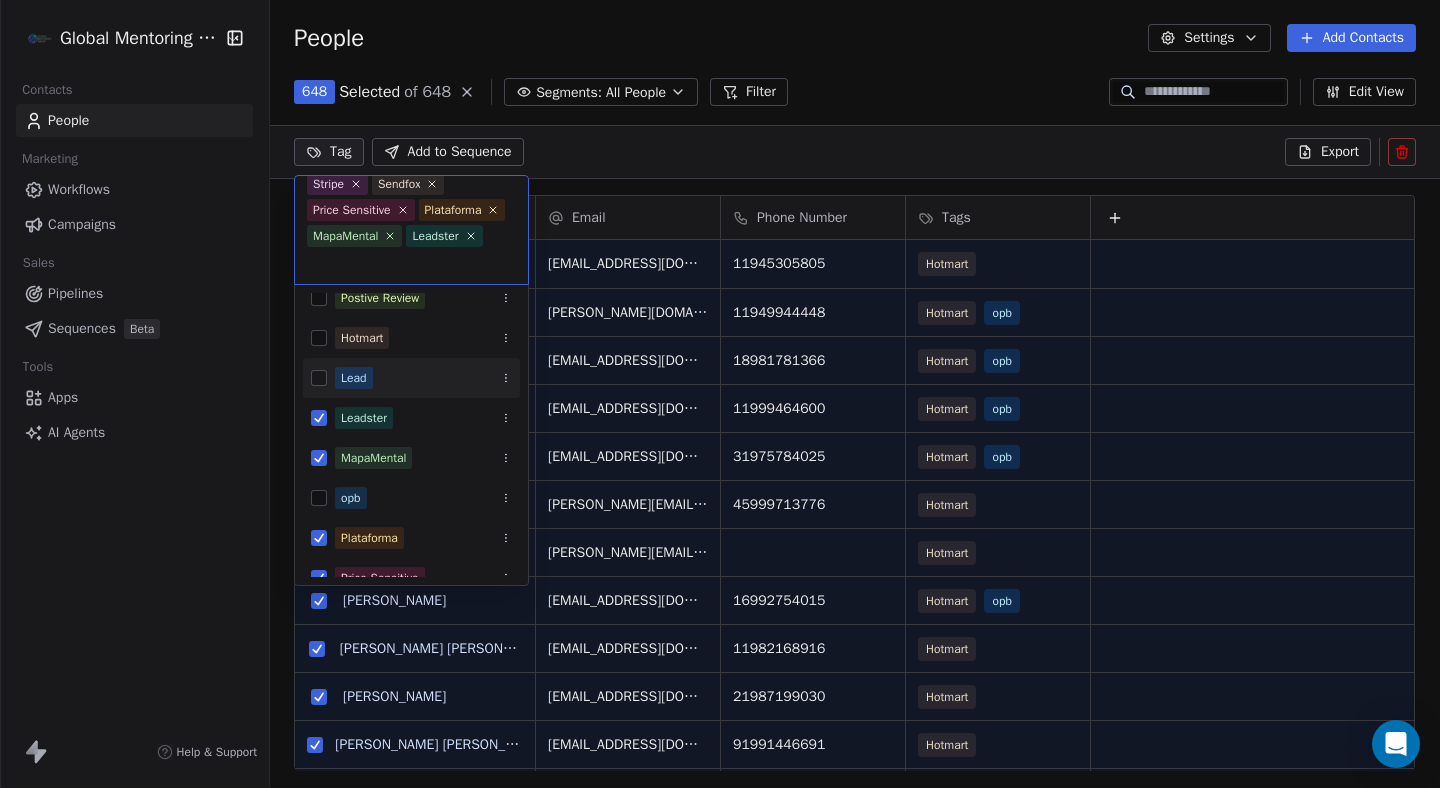 click at bounding box center (319, 378) 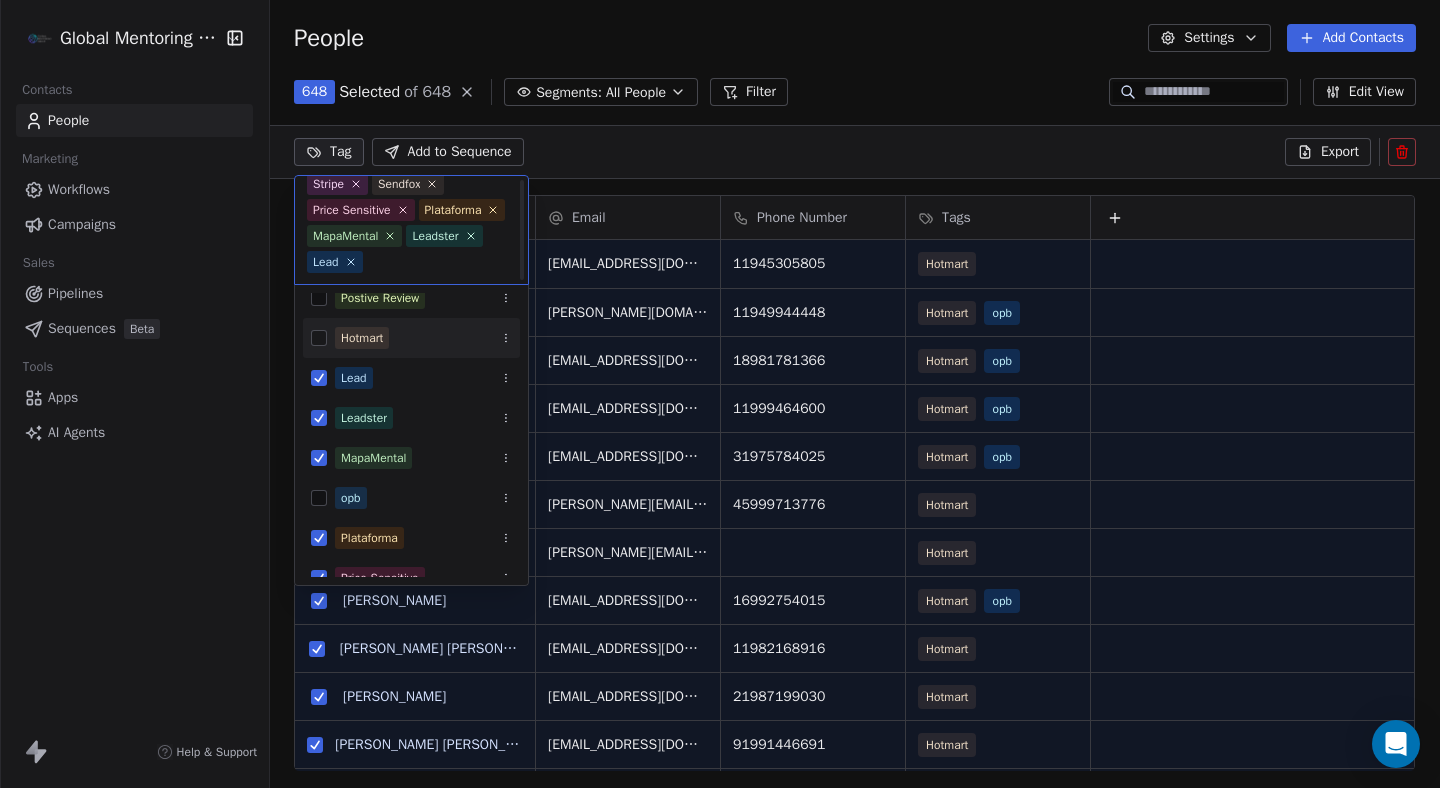 scroll, scrollTop: 67, scrollLeft: 0, axis: vertical 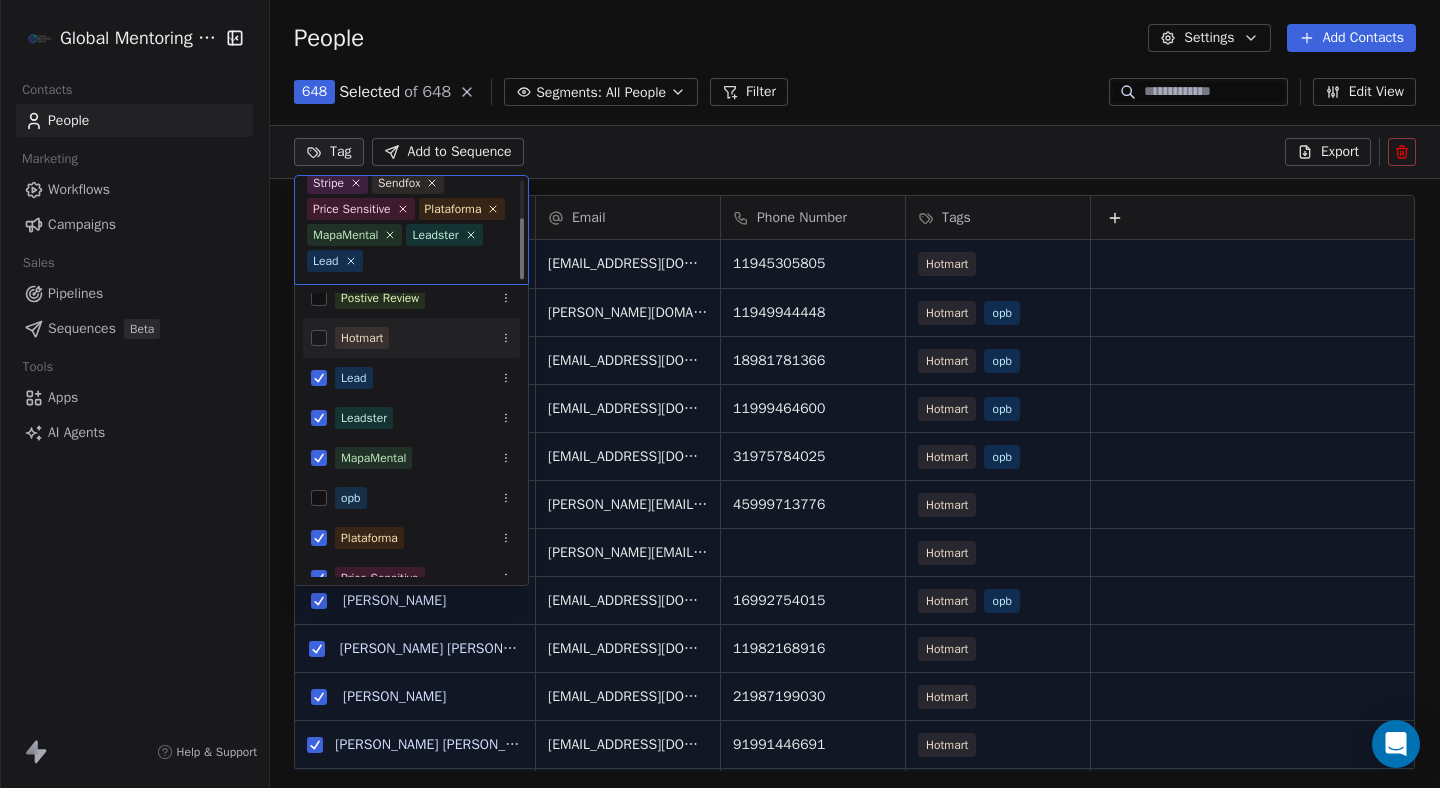 click at bounding box center [319, 338] 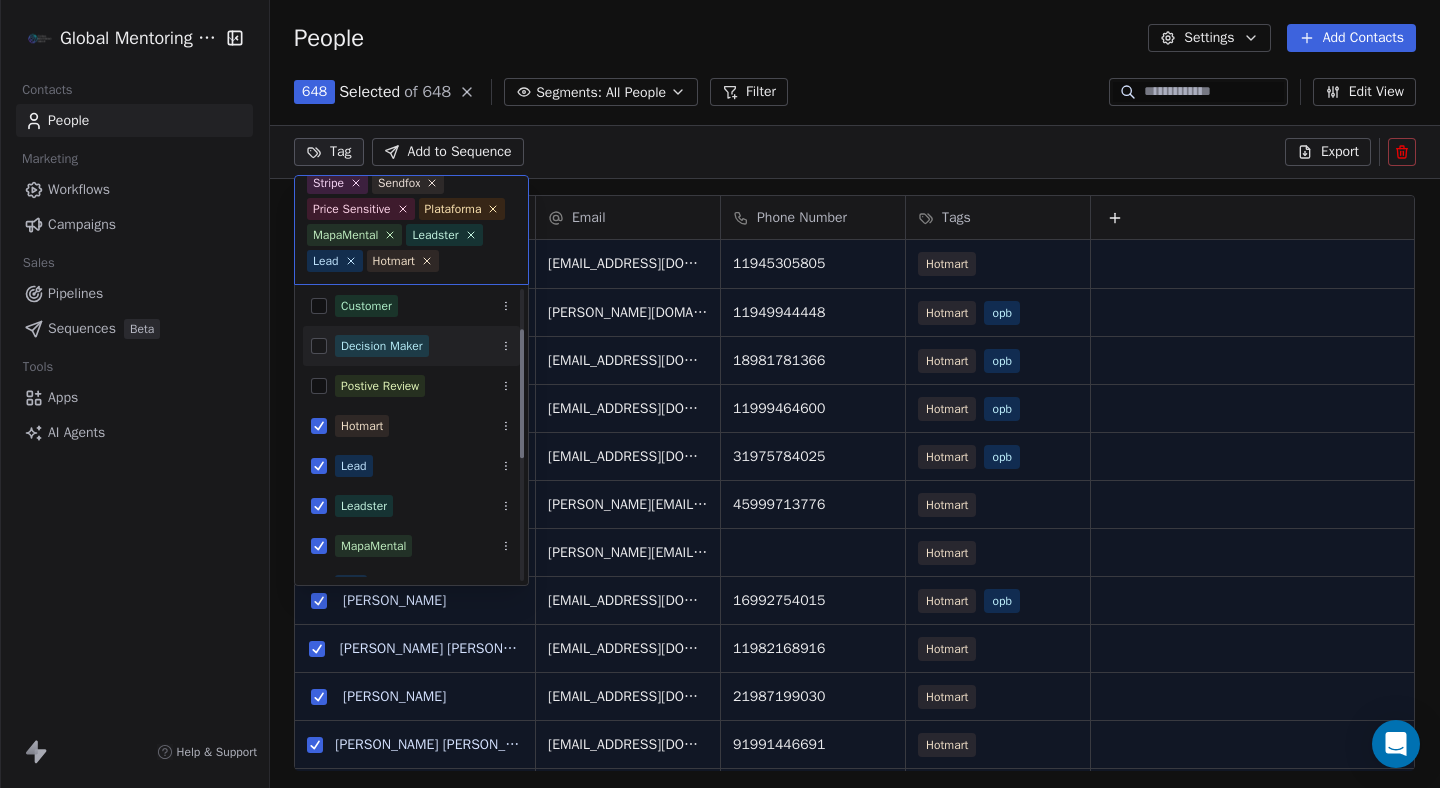 scroll, scrollTop: 88, scrollLeft: 0, axis: vertical 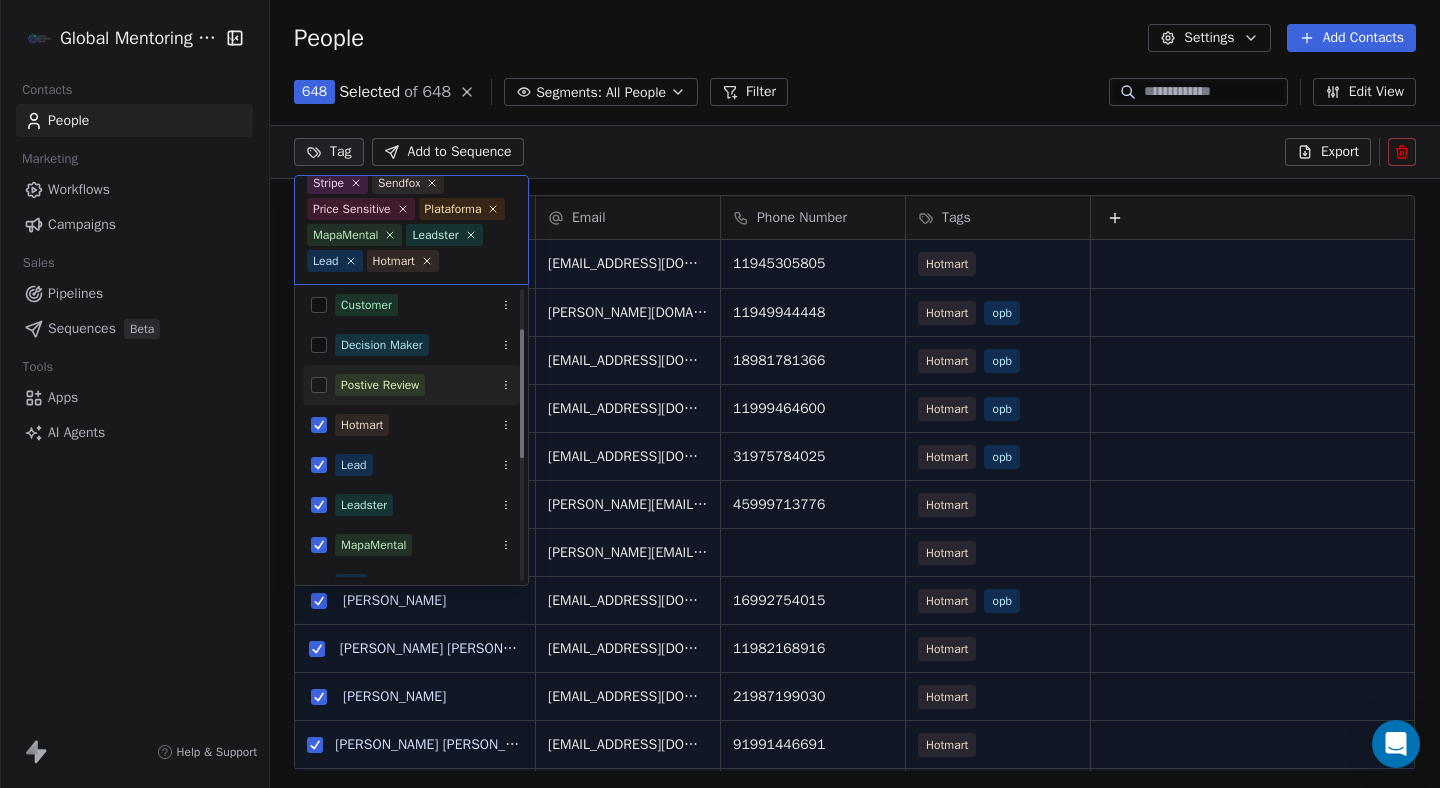 click at bounding box center (319, 385) 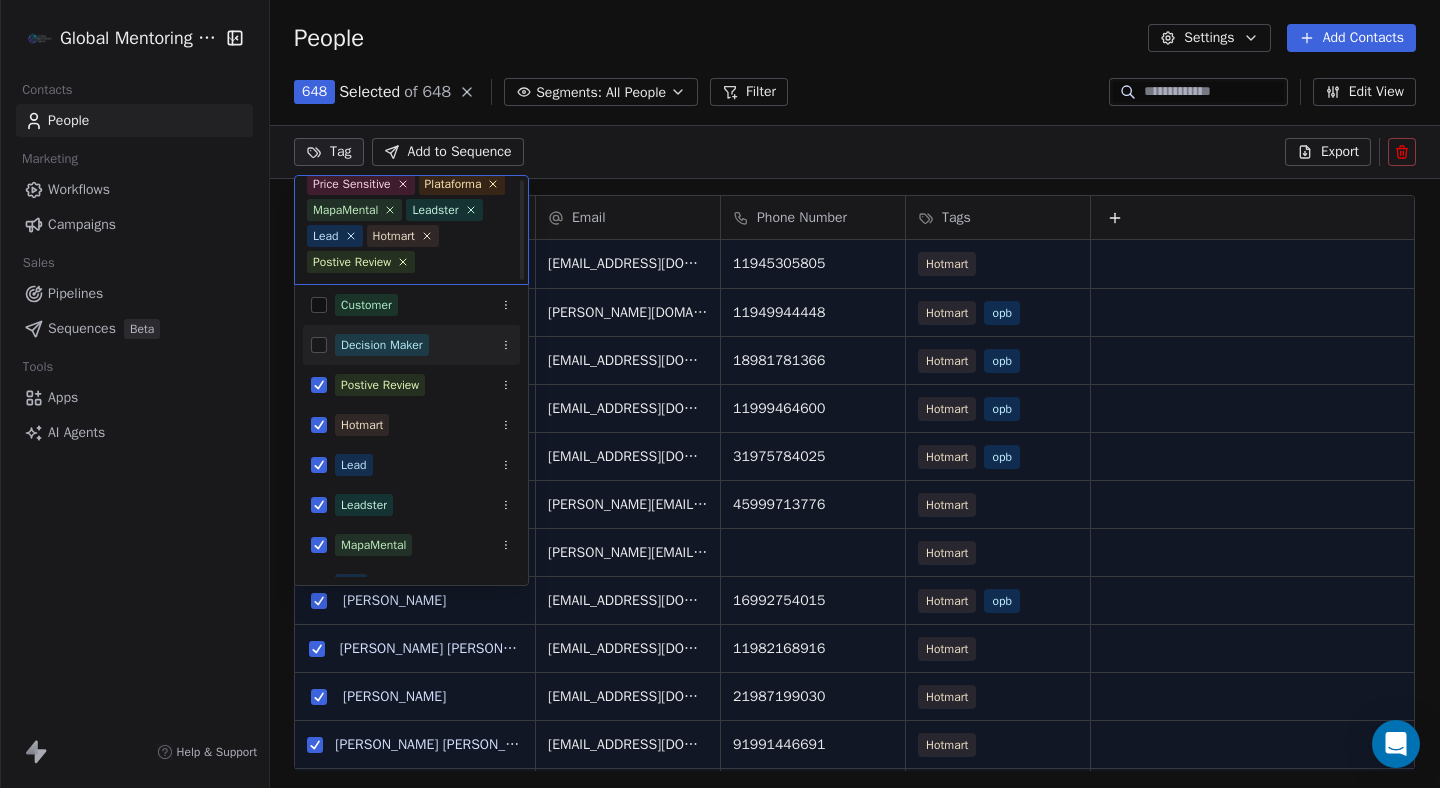 scroll, scrollTop: 93, scrollLeft: 0, axis: vertical 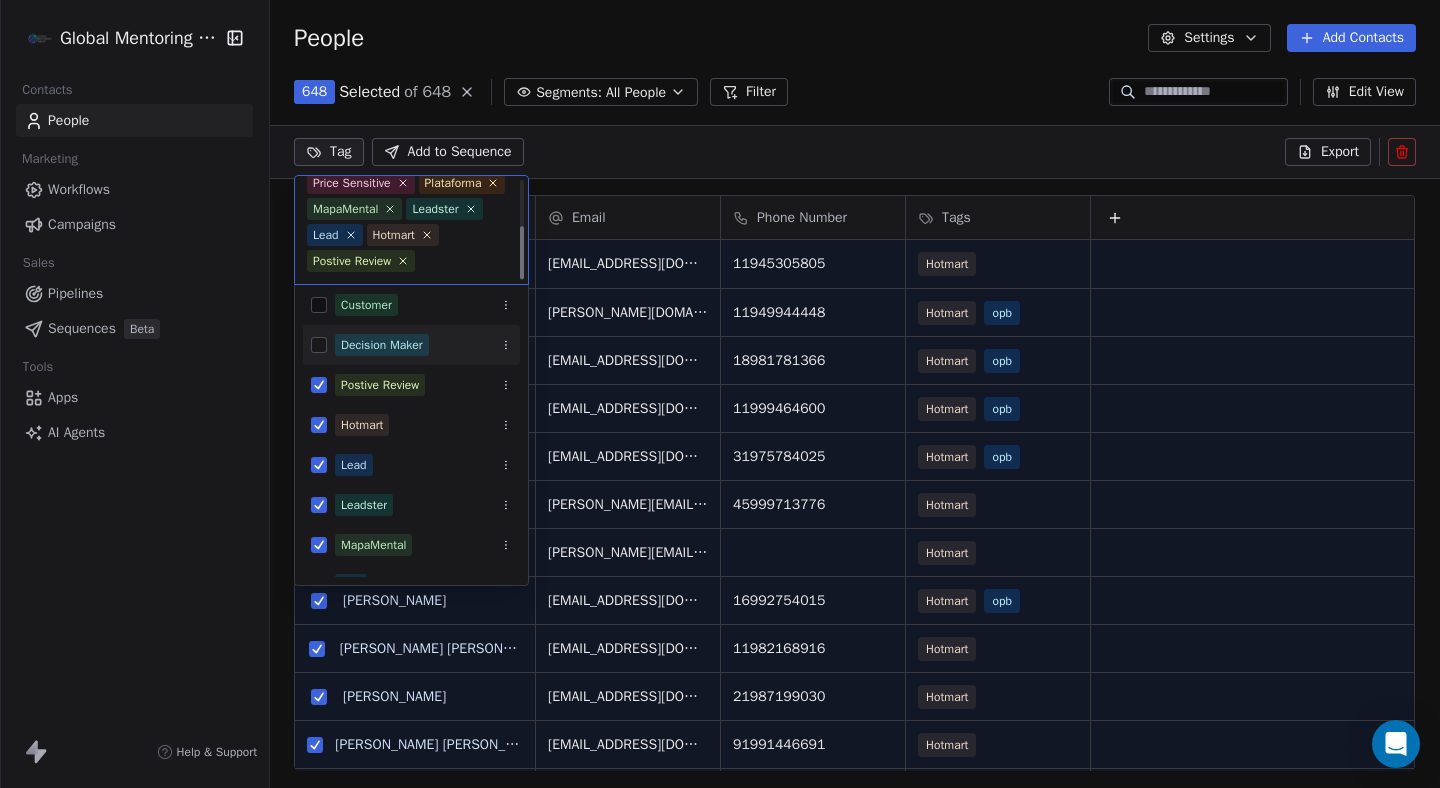click at bounding box center [319, 345] 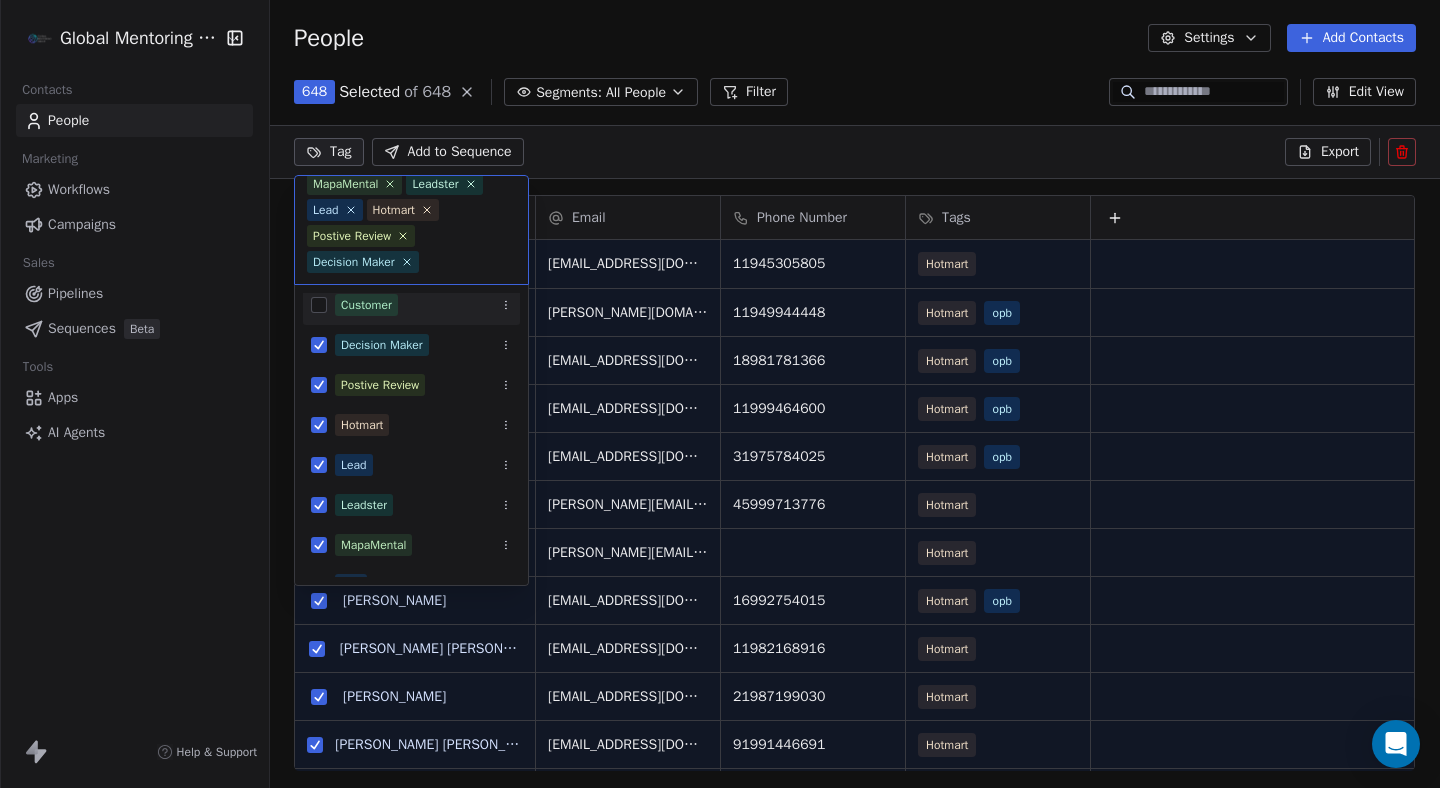 click on "Global Mentoring Group  Contacts People Marketing Workflows Campaigns Sales Pipelines Sequences Beta Tools Apps AI Agents Help & Support People Settings  Add Contacts 648 Selected of   648 Segments: All People Filter  Edit View Tag Add to Sequence Export Full Name V Vicente Gonçalves de Oliveira J JOSENALDO ANTONIO DE FREITAS V Valderio Santos L Luis Vechiato L Leia sabino F Fabiola scati Brand M Maria João Meira L LARISSA ARAUJO BARRETO A Atanágoras S F Sena R RICARDO DRUMMOND A Andrea Lia Castro Amazonas A Ana Gomes R RICARDO M P TOLEDO G GUILHERME CHAGAS PEREIRA E Elias Zacarias Neto de Oliveira P Paulo Henrique Britos Ziani M Minéya Helga Novaes Santos A AVIMAR R Ramon H Hugo de Jesus magno e elie g geciele E Enaldo K Kelly Alcântara D Douglas C Celso M MARCIA REGINA DE AVELLAR FONSECA A Alcides Oliveira Pinto E Elissandro F Fabio C Cristie E EMERSON FRANCO Email Phone Number Tags serintegralcontatos@gmail.com 11945305805 Hotmart freitas.pb.br@gmail.com 11949944448 Hotmart opb jvalderio@gmail.com" at bounding box center [720, 469] 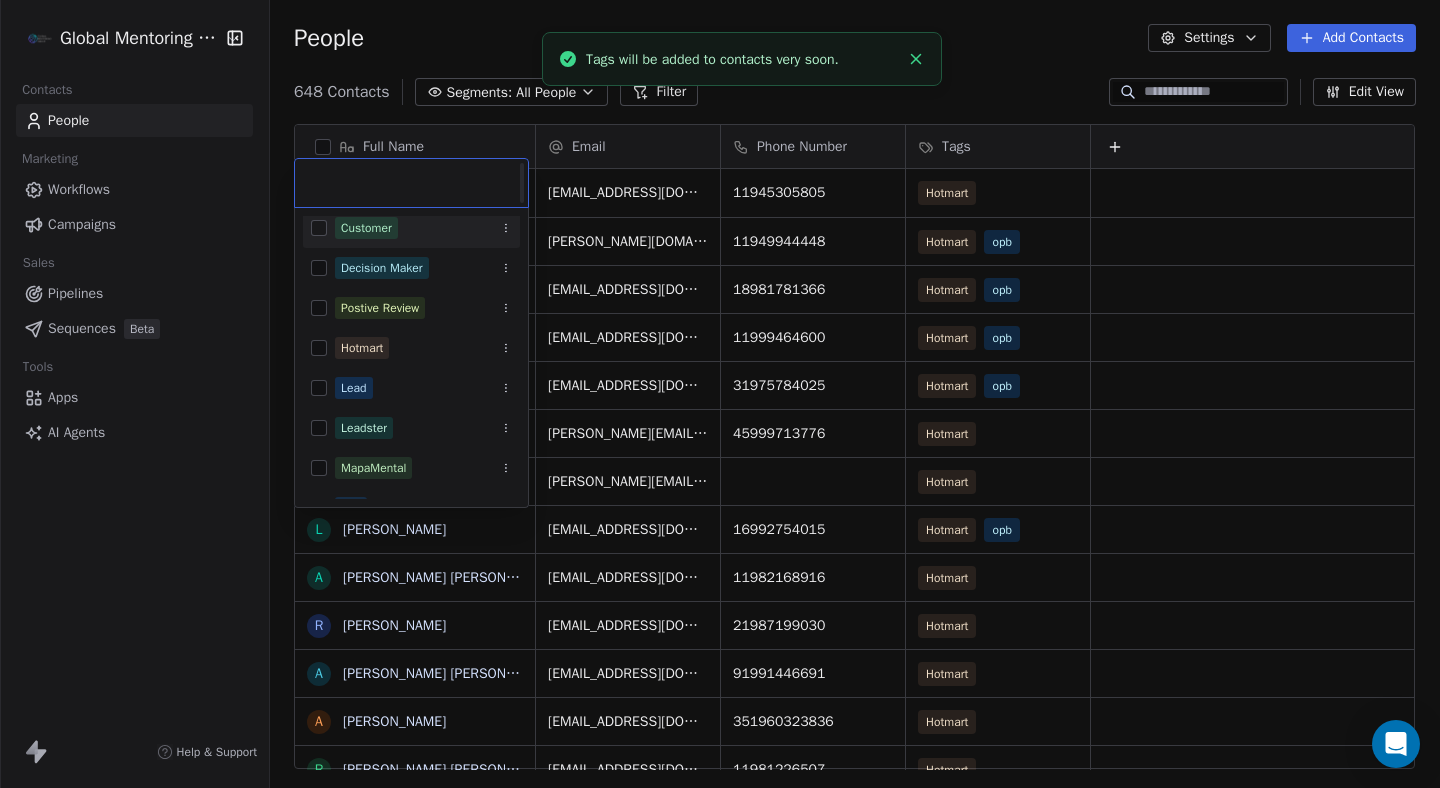 scroll, scrollTop: 0, scrollLeft: 1, axis: horizontal 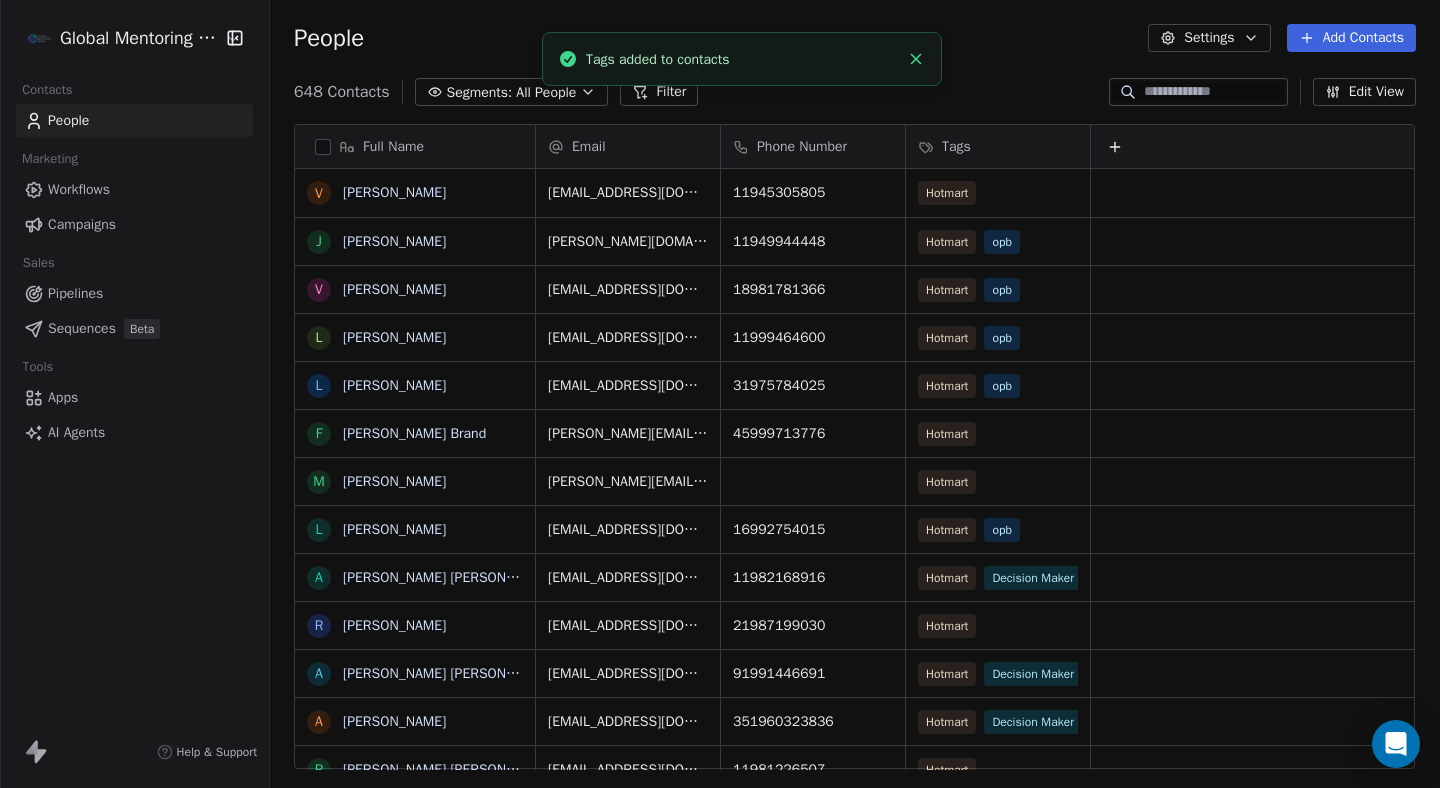click at bounding box center [323, 147] 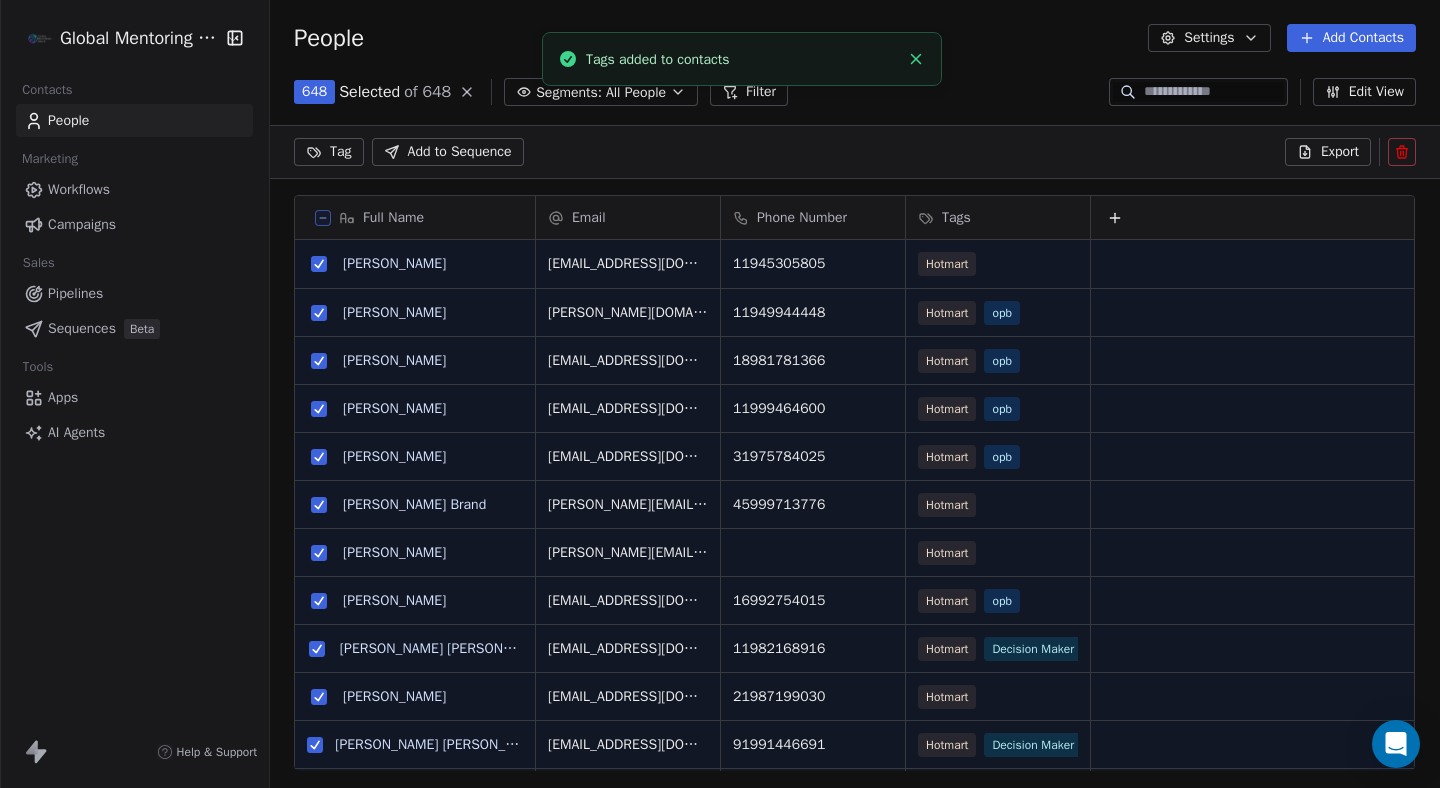 scroll, scrollTop: 623, scrollLeft: 1169, axis: both 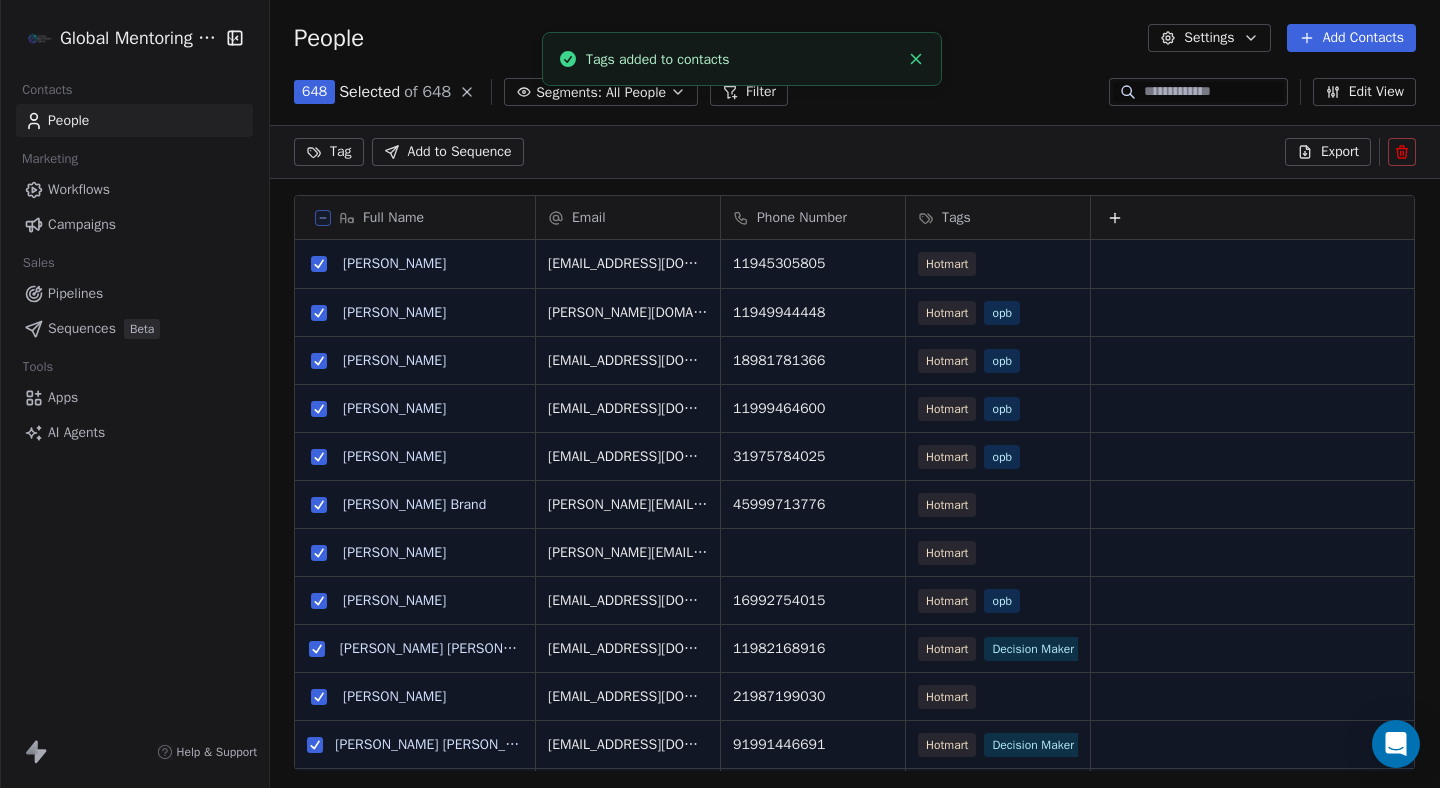 click on "Filter" at bounding box center [749, 92] 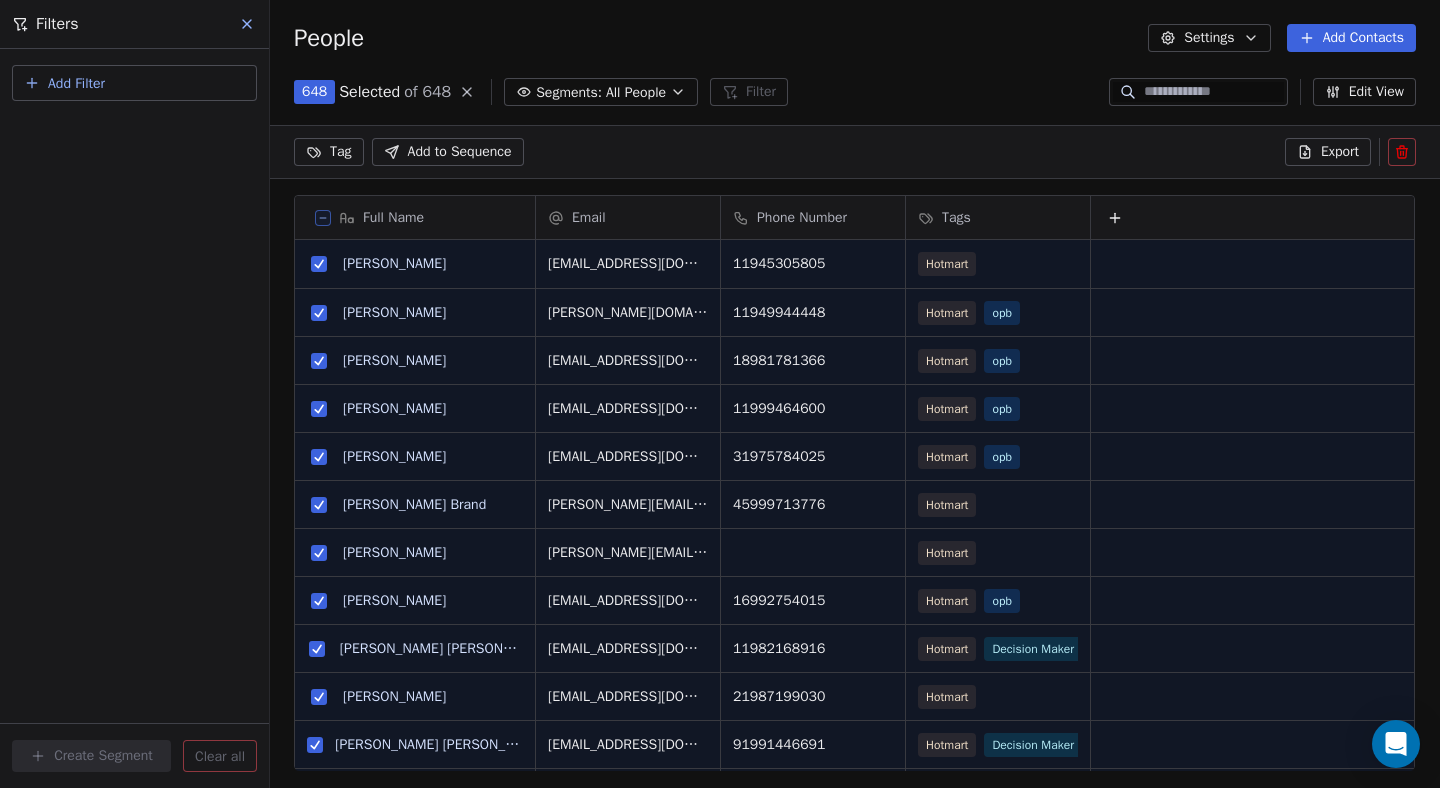 click on "Add Filter" at bounding box center (76, 83) 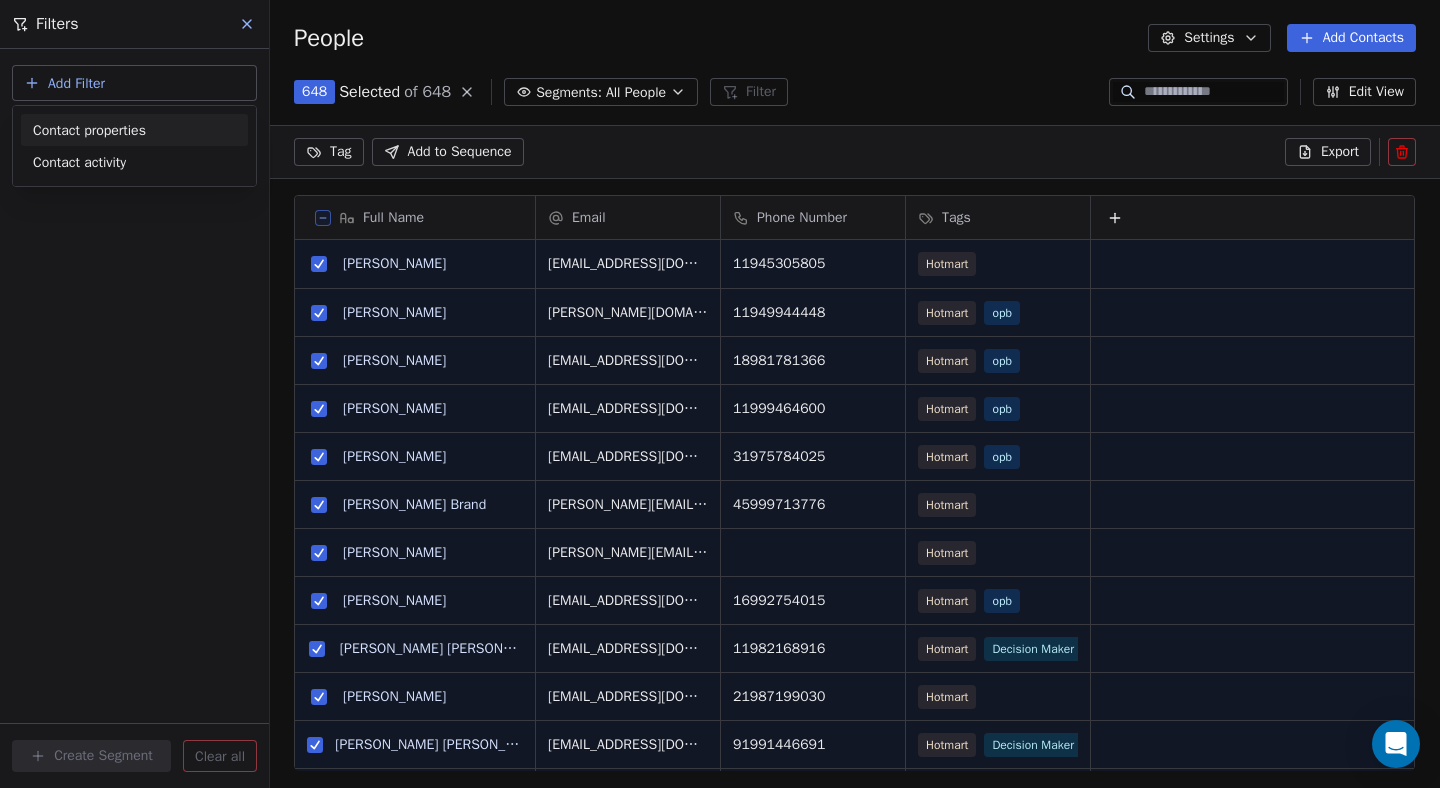 click on "Contact properties" at bounding box center [134, 130] 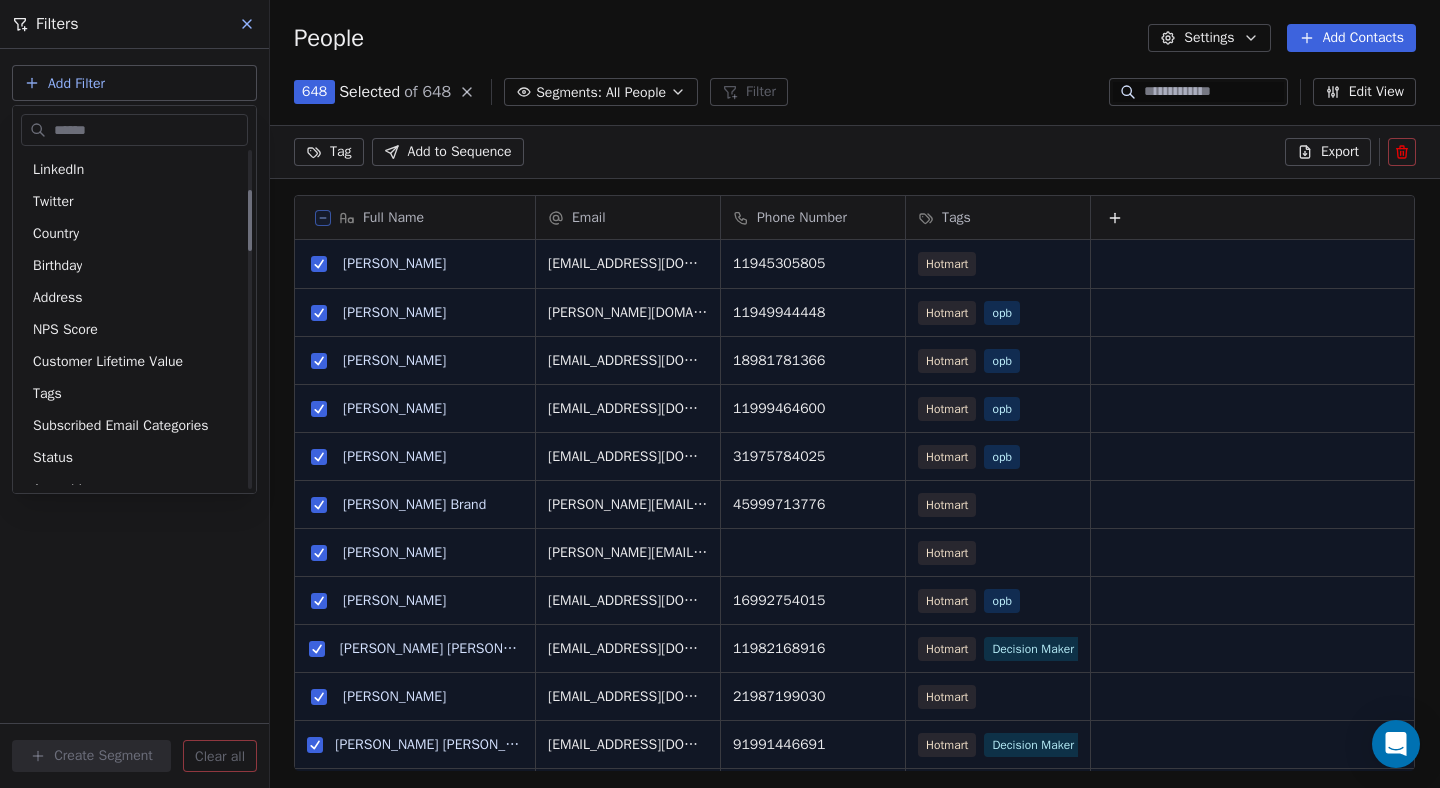 scroll, scrollTop: 284, scrollLeft: 0, axis: vertical 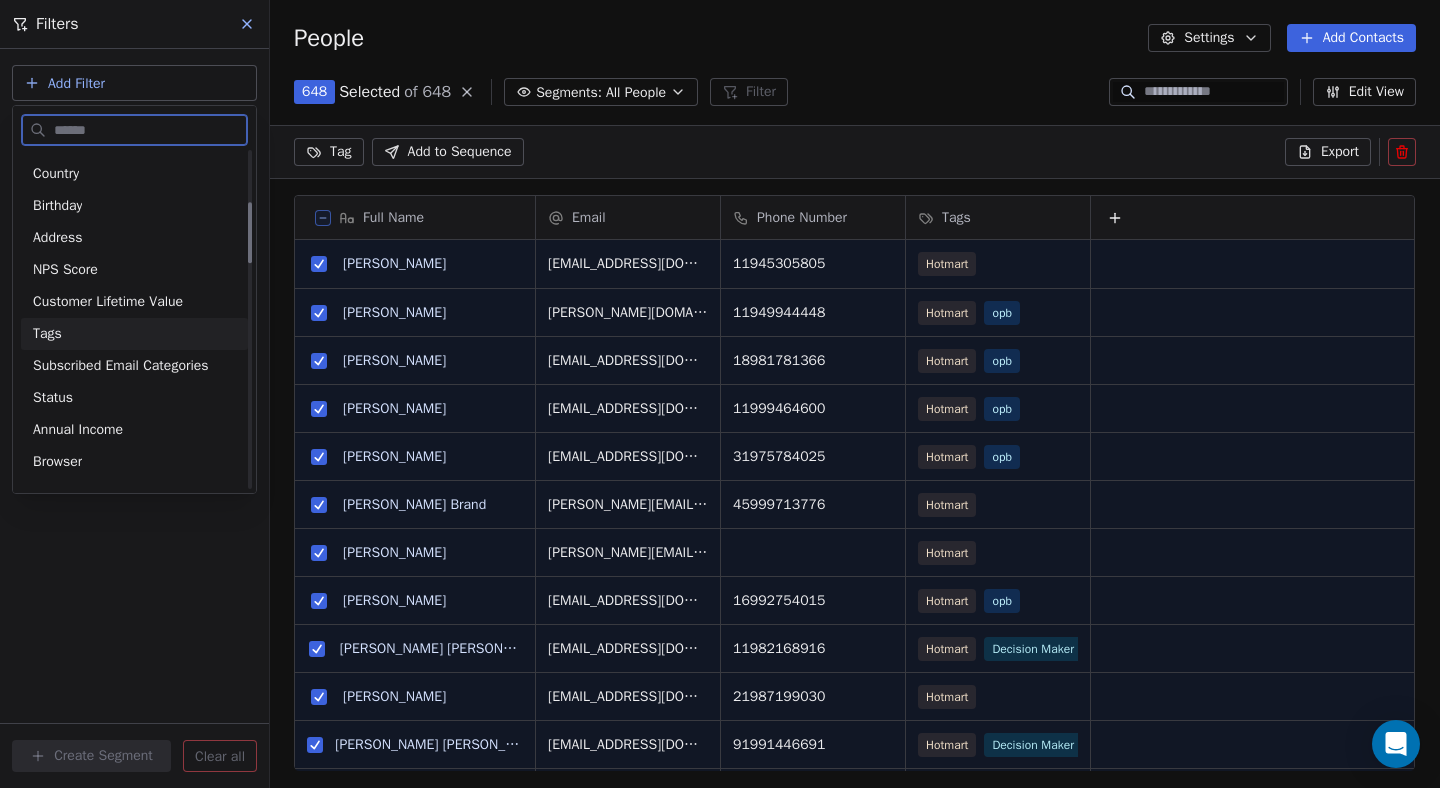 click on "Tags" at bounding box center (47, 334) 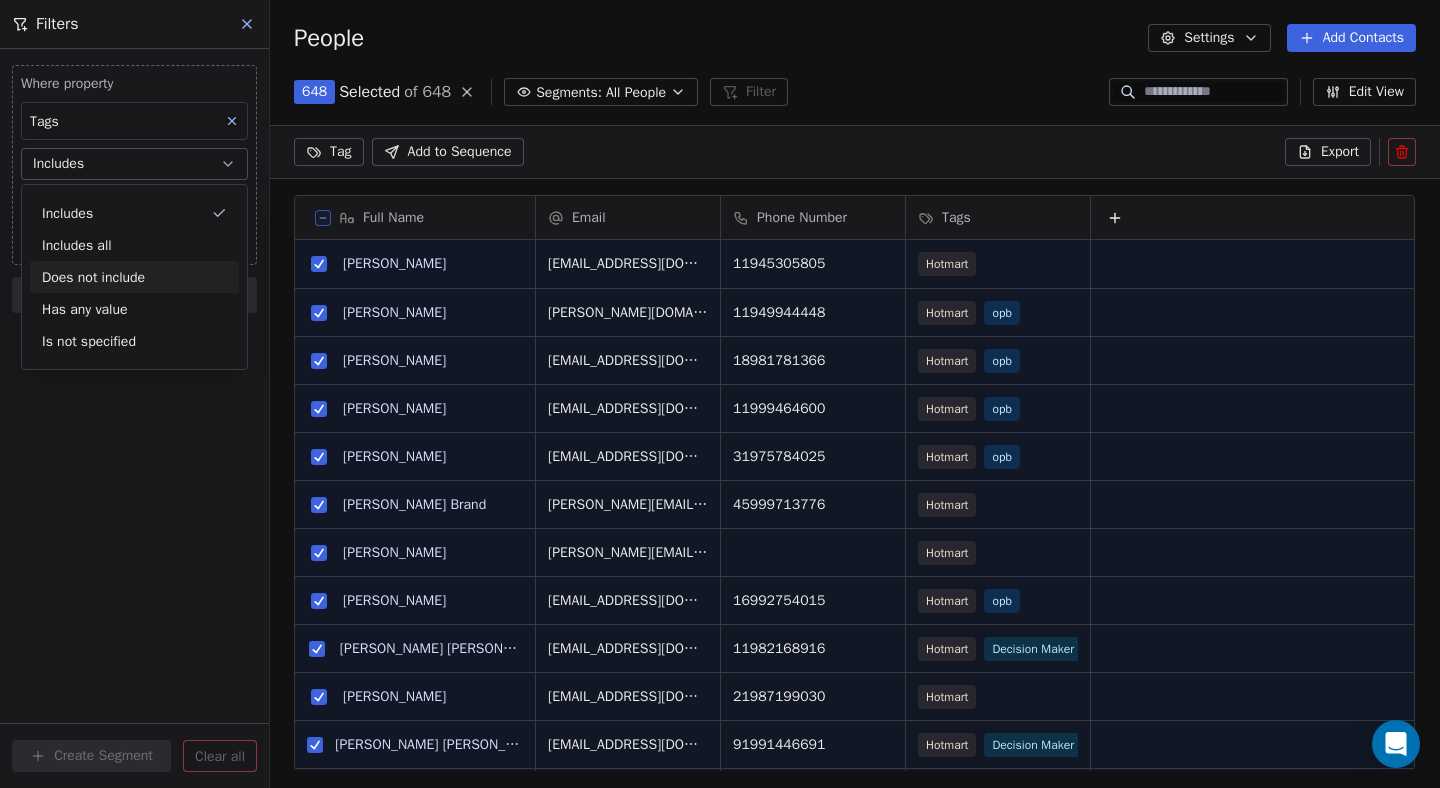 click on "Does not include" at bounding box center (134, 277) 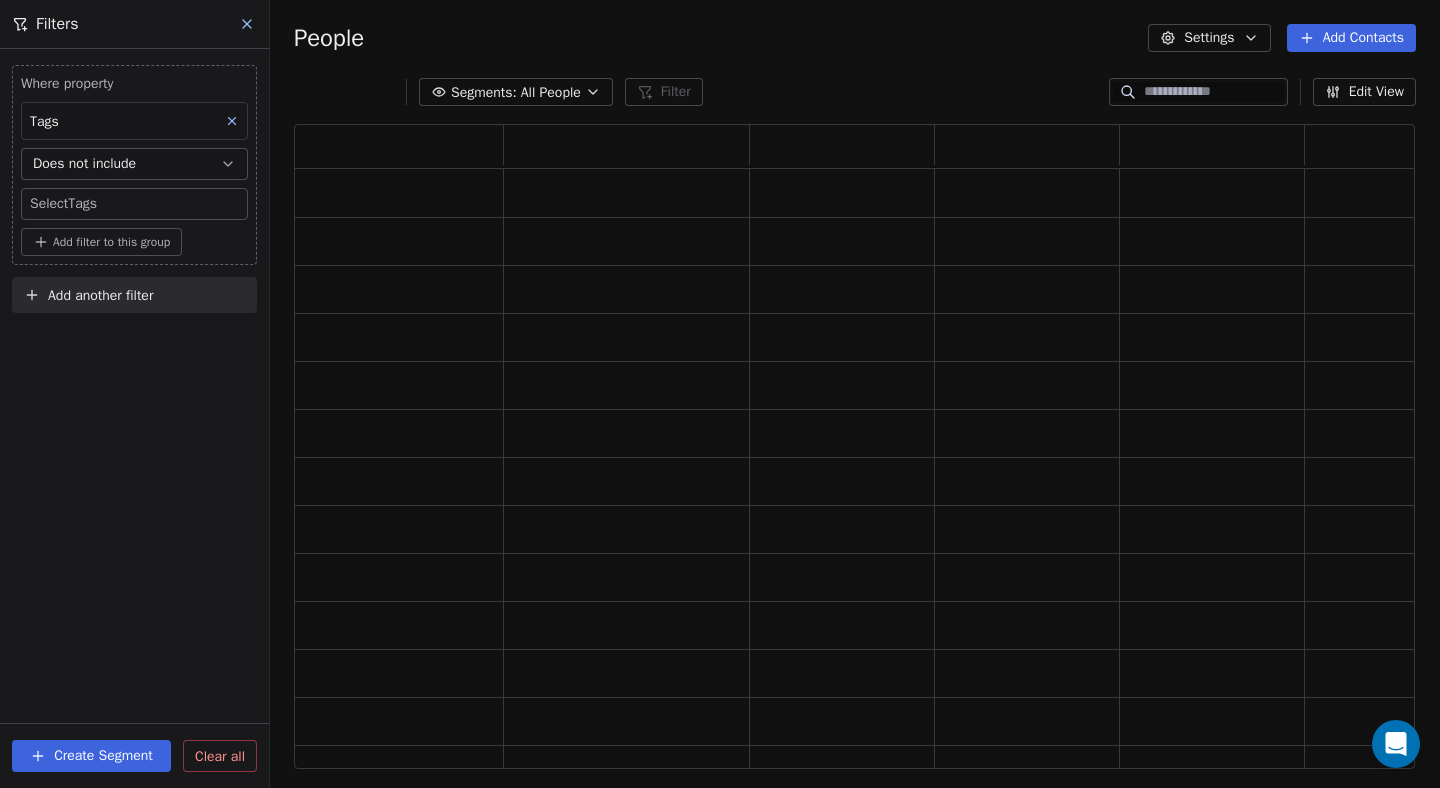 scroll, scrollTop: 0, scrollLeft: 1, axis: horizontal 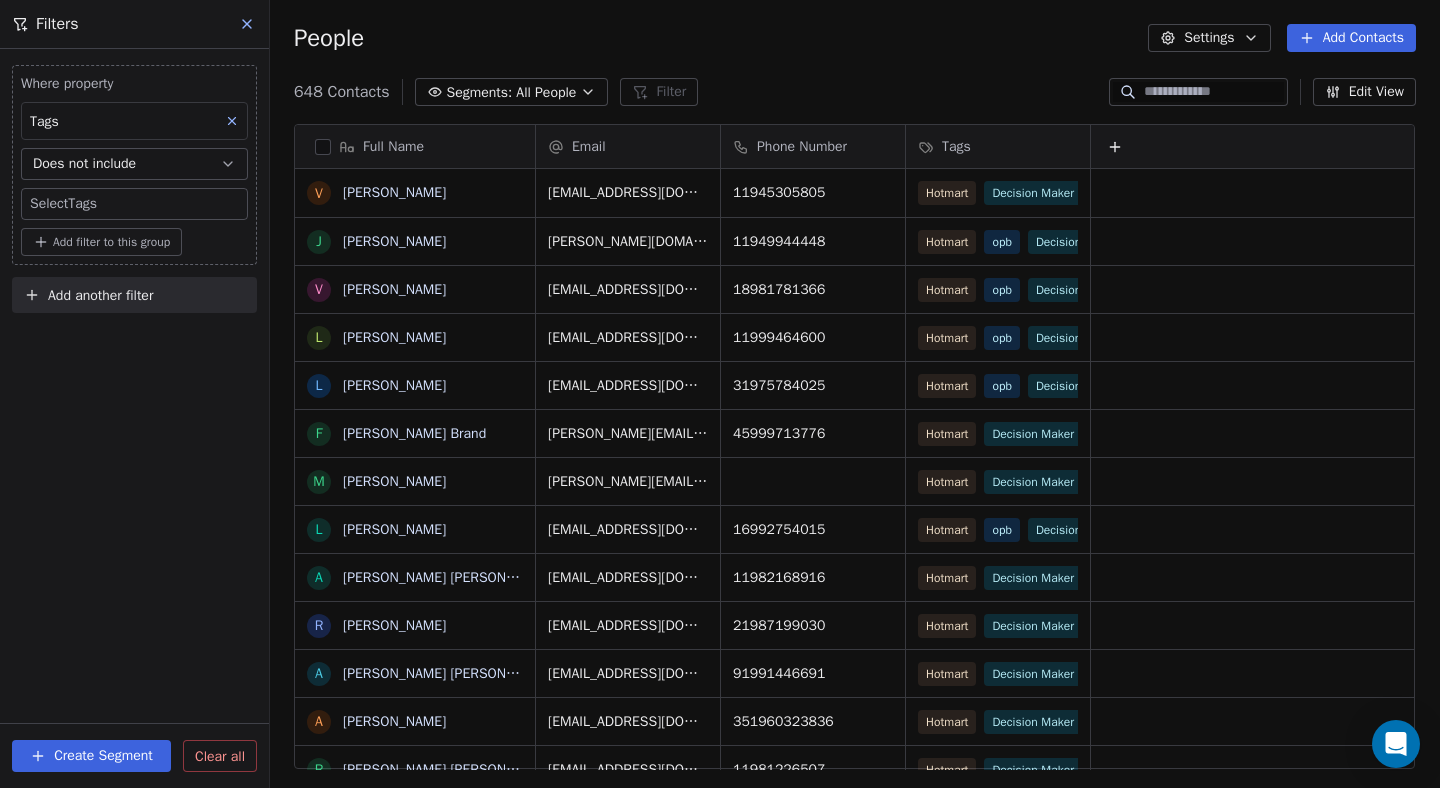 click on "Global Mentoring Group  Contacts People Marketing Workflows Campaigns Sales Pipelines Sequences Beta Tools Apps AI Agents Help & Support Filters Where property   Tags   Does not include Select  Tags Add filter to this group Add another filter  Create Segment Clear all People Settings  Add Contacts 648 Contacts Segments: All People Filter  Edit View Tag Add to Sequence Export Full Name V Vicente Gonçalves de Oliveira J JOSENALDO ANTONIO DE FREITAS V Valderio Santos L Luis Vechiato L Leia sabino F Fabiola scati Brand M Maria João Meira L LARISSA ARAUJO BARRETO A Atanágoras S F Sena R RICARDO DRUMMOND A Andrea Lia Castro Amazonas A Ana Gomes R RICARDO M P TOLEDO G GUILHERME CHAGAS PEREIRA E Elias Zacarias Neto de Oliveira P Paulo Henrique Britos Ziani M Minéya Helga Novaes Santos A AVIMAR R Ramon H Hugo de Jesus magno e elie g geciele E Enaldo K Kelly Alcântara D Douglas C Celso M MARCIA REGINA DE AVELLAR FONSECA A Alcides Oliveira Pinto E Elissandro F Fabio C Cristie E EMERSON FRANCO M Email Phone Number" at bounding box center [720, 469] 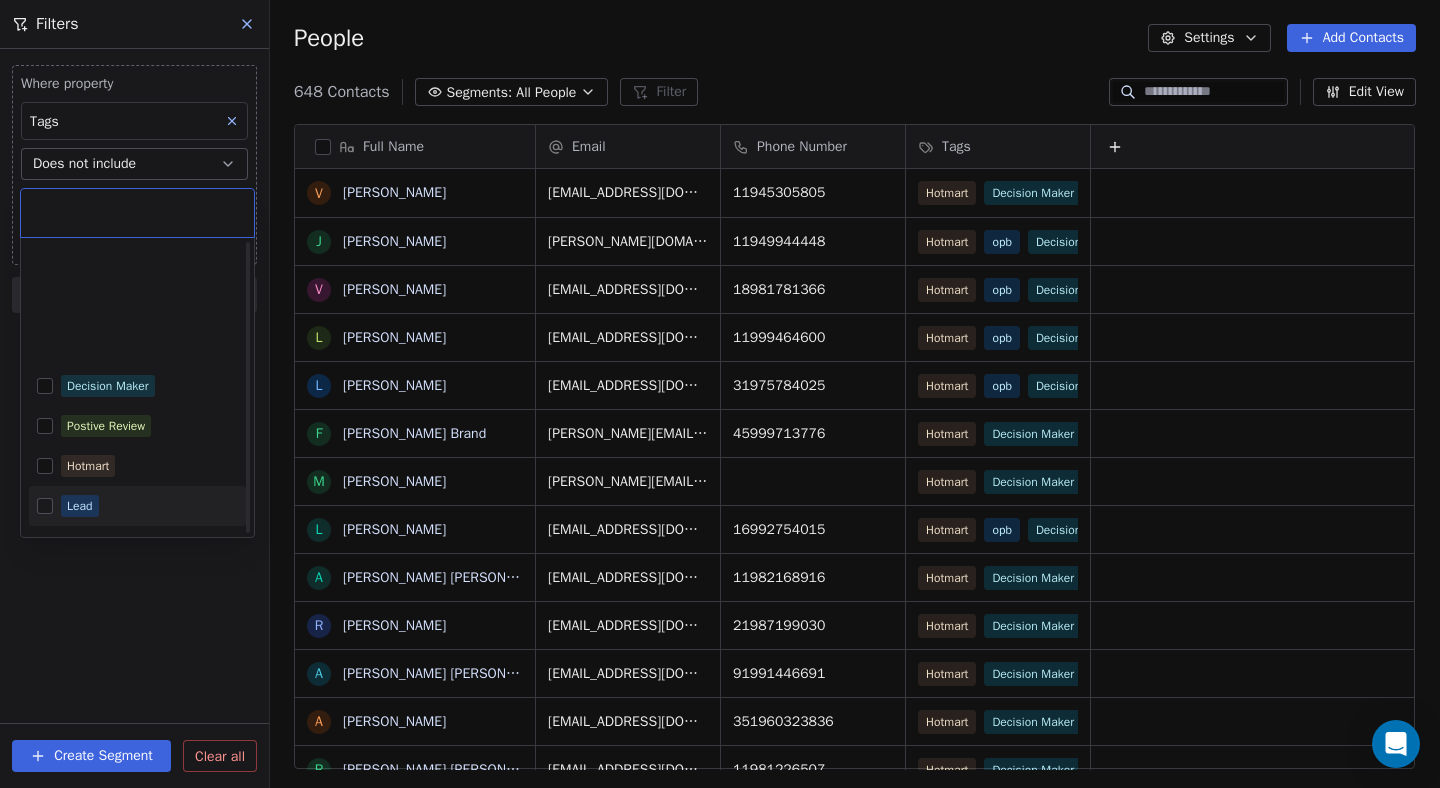 scroll, scrollTop: 356, scrollLeft: 0, axis: vertical 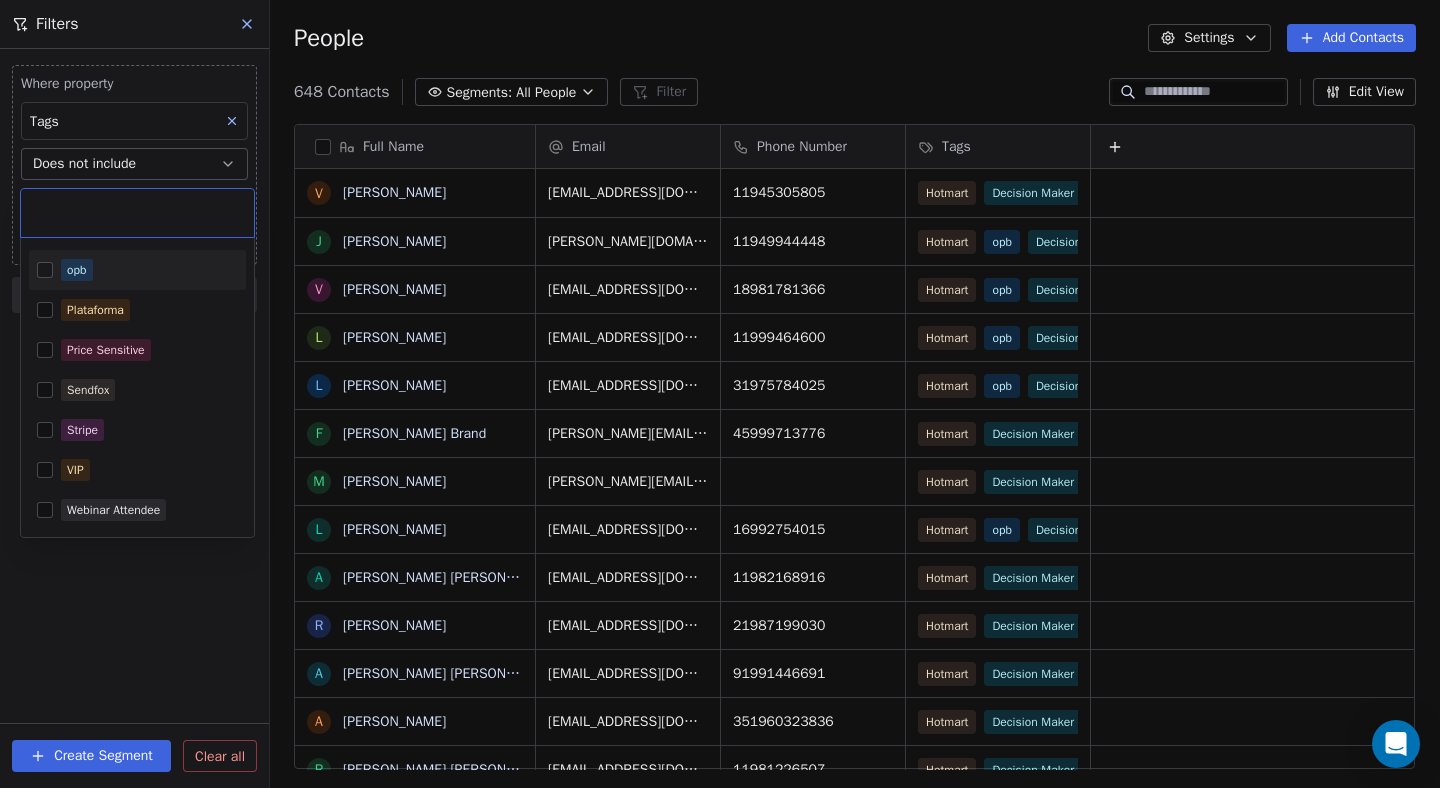 click at bounding box center [45, 270] 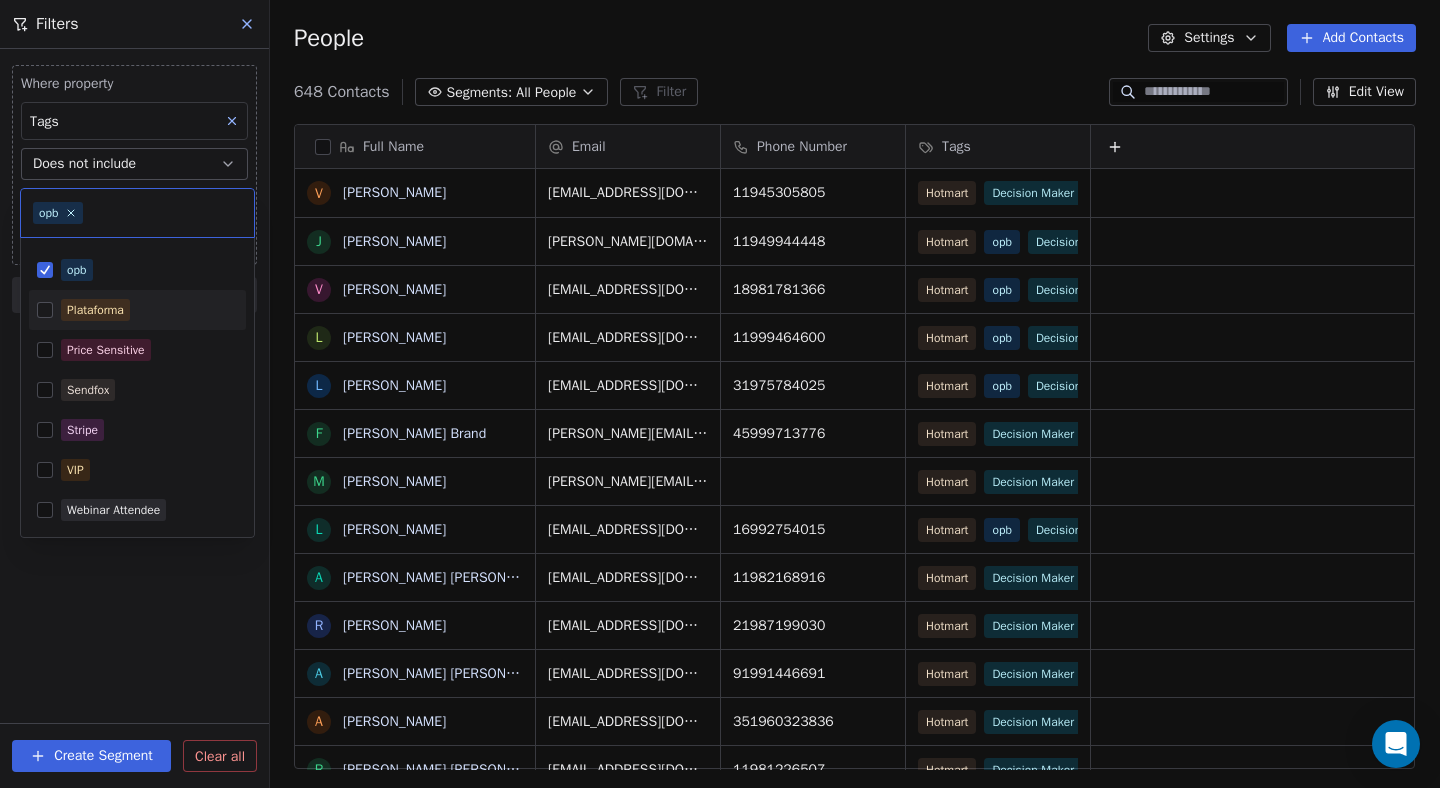 click on "Global Mentoring Group  Contacts People Marketing Workflows Campaigns Sales Pipelines Sequences Beta Tools Apps AI Agents Help & Support Filters Where property   Tags   Does not include Select  Tags Add filter to this group Add another filter  Create Segment Clear all People Settings  Add Contacts 648 Contacts Segments: All People Filter  Edit View Tag Add to Sequence Export Full Name V Vicente Gonçalves de Oliveira J JOSENALDO ANTONIO DE FREITAS V Valderio Santos L Luis Vechiato L Leia sabino F Fabiola scati Brand M Maria João Meira L LARISSA ARAUJO BARRETO A Atanágoras S F Sena R RICARDO DRUMMOND A Andrea Lia Castro Amazonas A Ana Gomes R RICARDO M P TOLEDO G GUILHERME CHAGAS PEREIRA E Elias Zacarias Neto de Oliveira P Paulo Henrique Britos Ziani M Minéya Helga Novaes Santos A AVIMAR R Ramon H Hugo de Jesus magno e elie g geciele E Enaldo K Kelly Alcântara D Douglas C Celso M MARCIA REGINA DE AVELLAR FONSECA A Alcides Oliveira Pinto E Elissandro F Fabio C Cristie E EMERSON FRANCO M Email Phone Number" at bounding box center [720, 469] 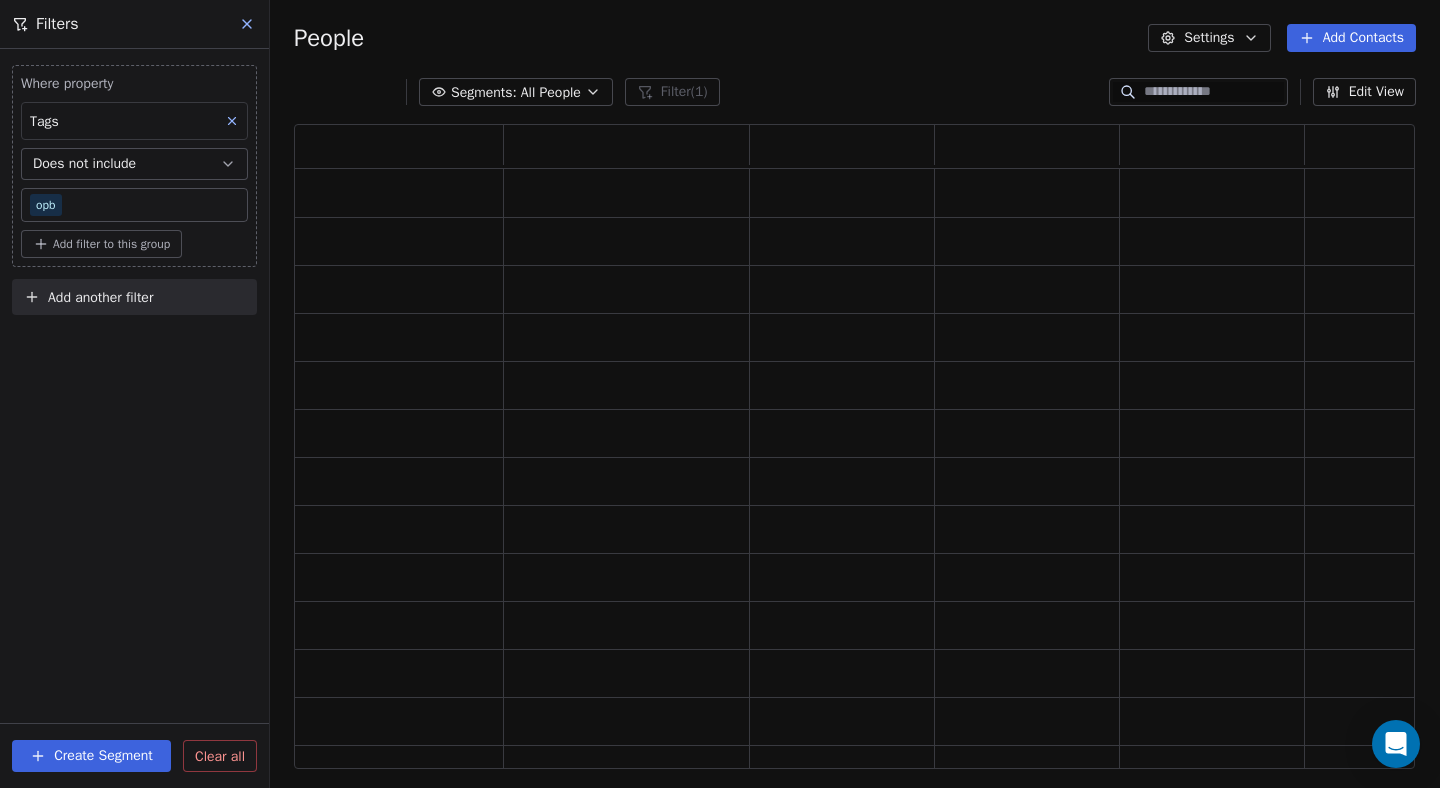 scroll, scrollTop: 0, scrollLeft: 1, axis: horizontal 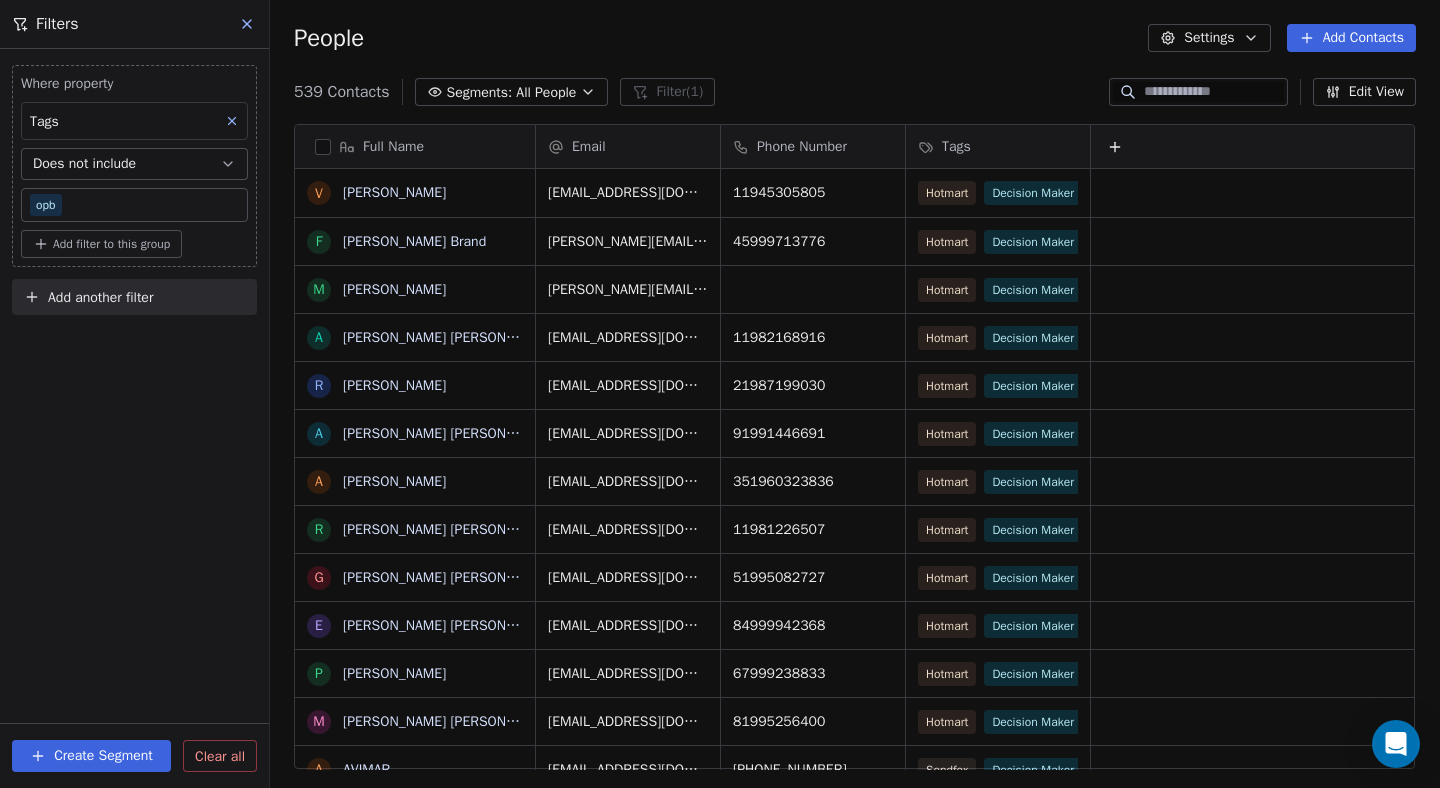 click at bounding box center (323, 147) 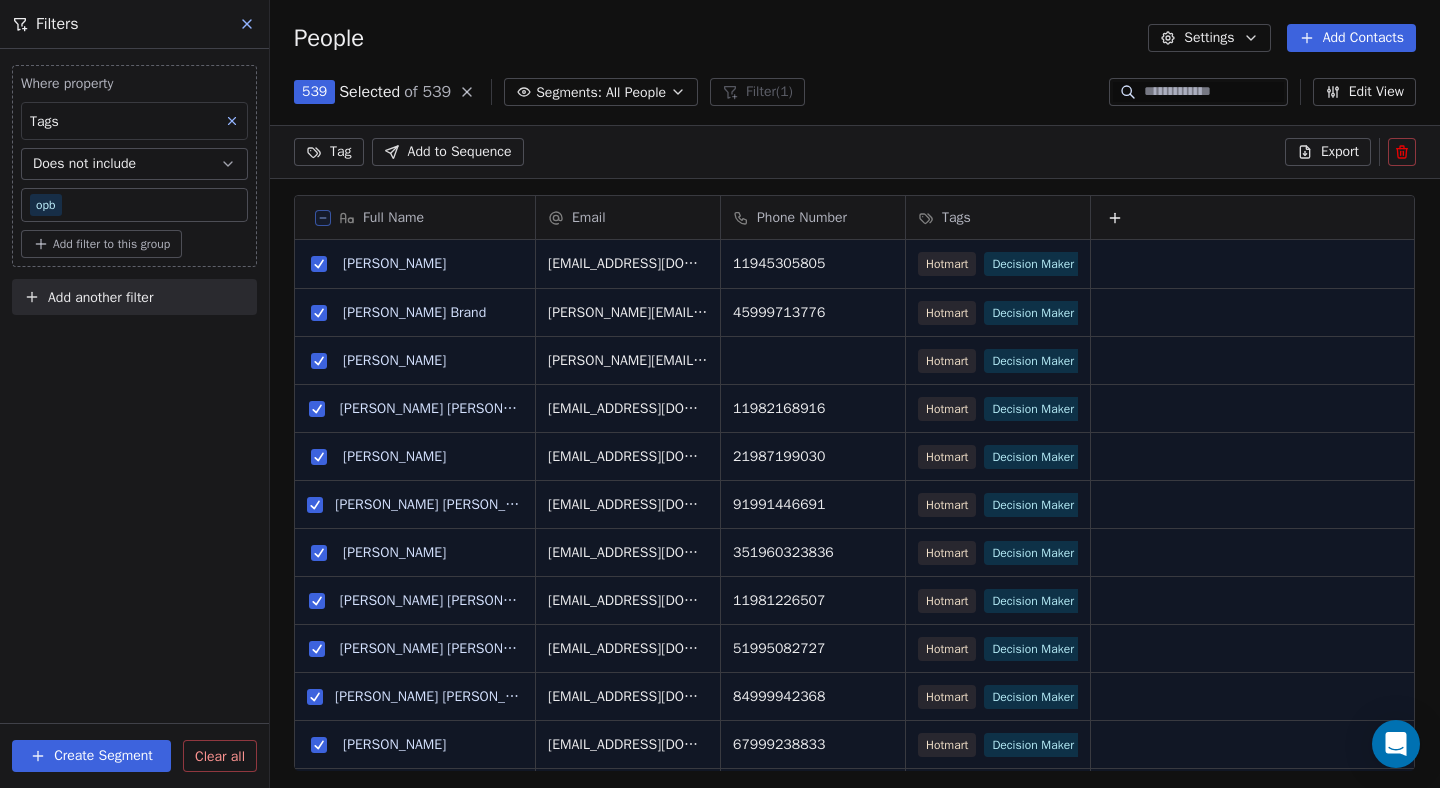 scroll, scrollTop: 623, scrollLeft: 1169, axis: both 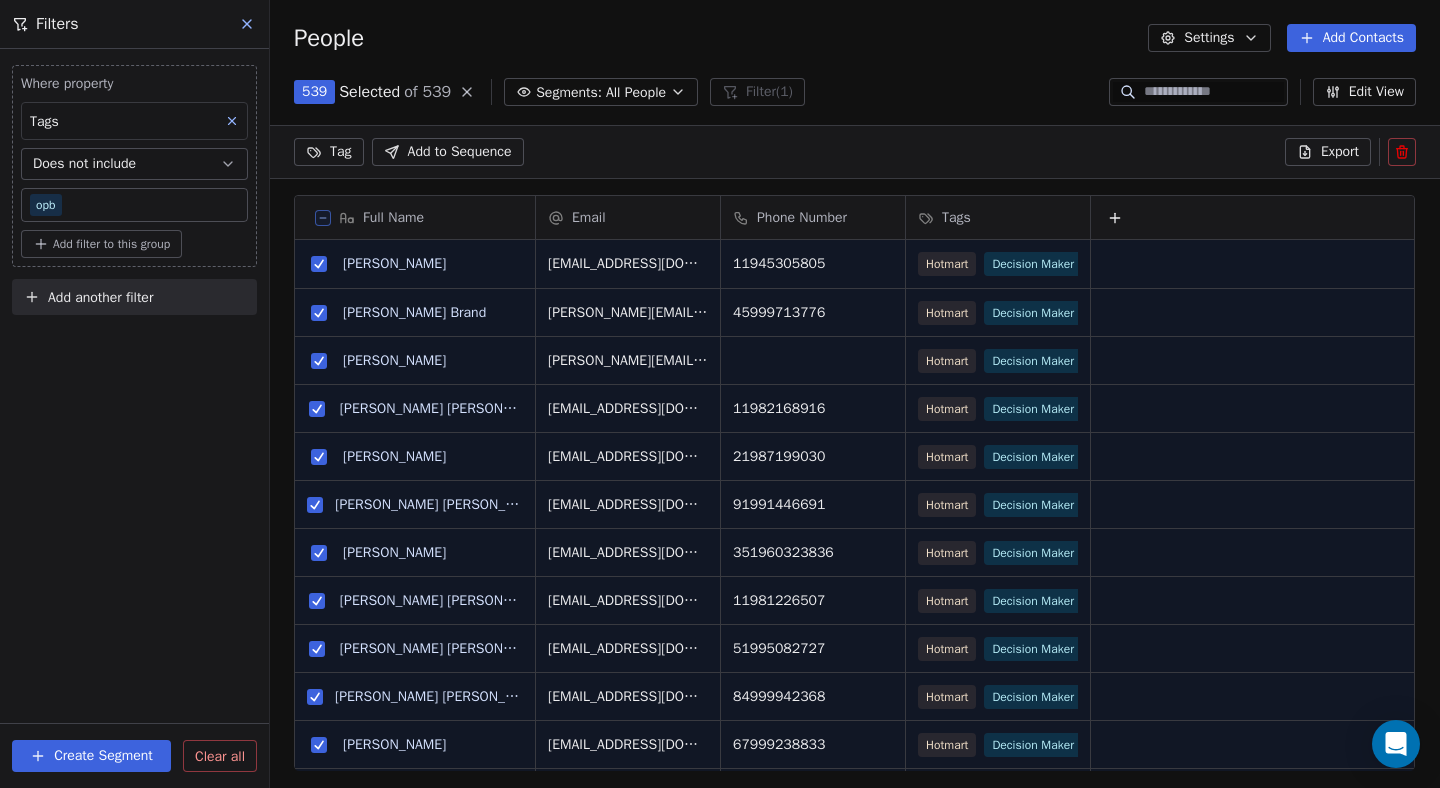 click at bounding box center [319, 264] 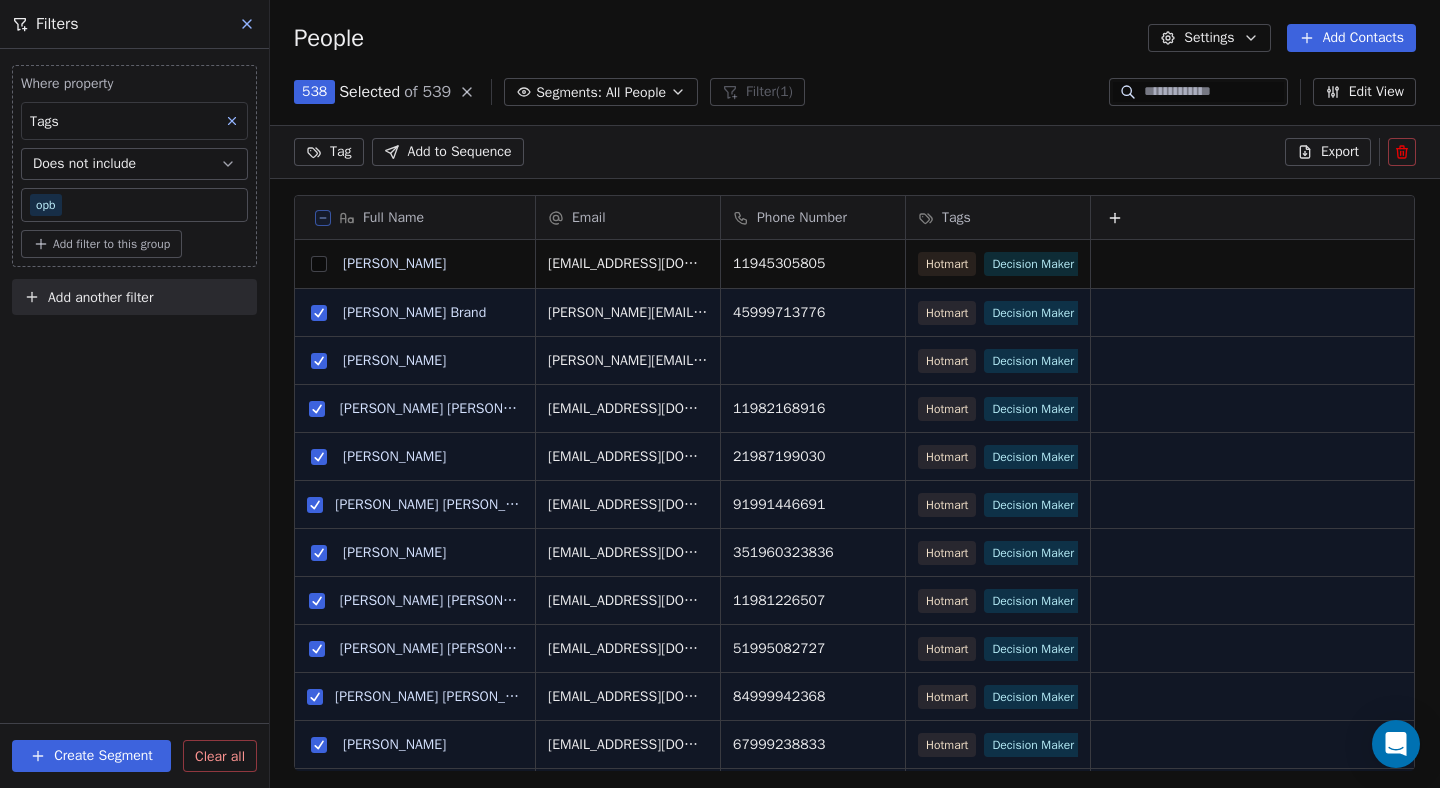 click on "Add Contacts" at bounding box center (1351, 38) 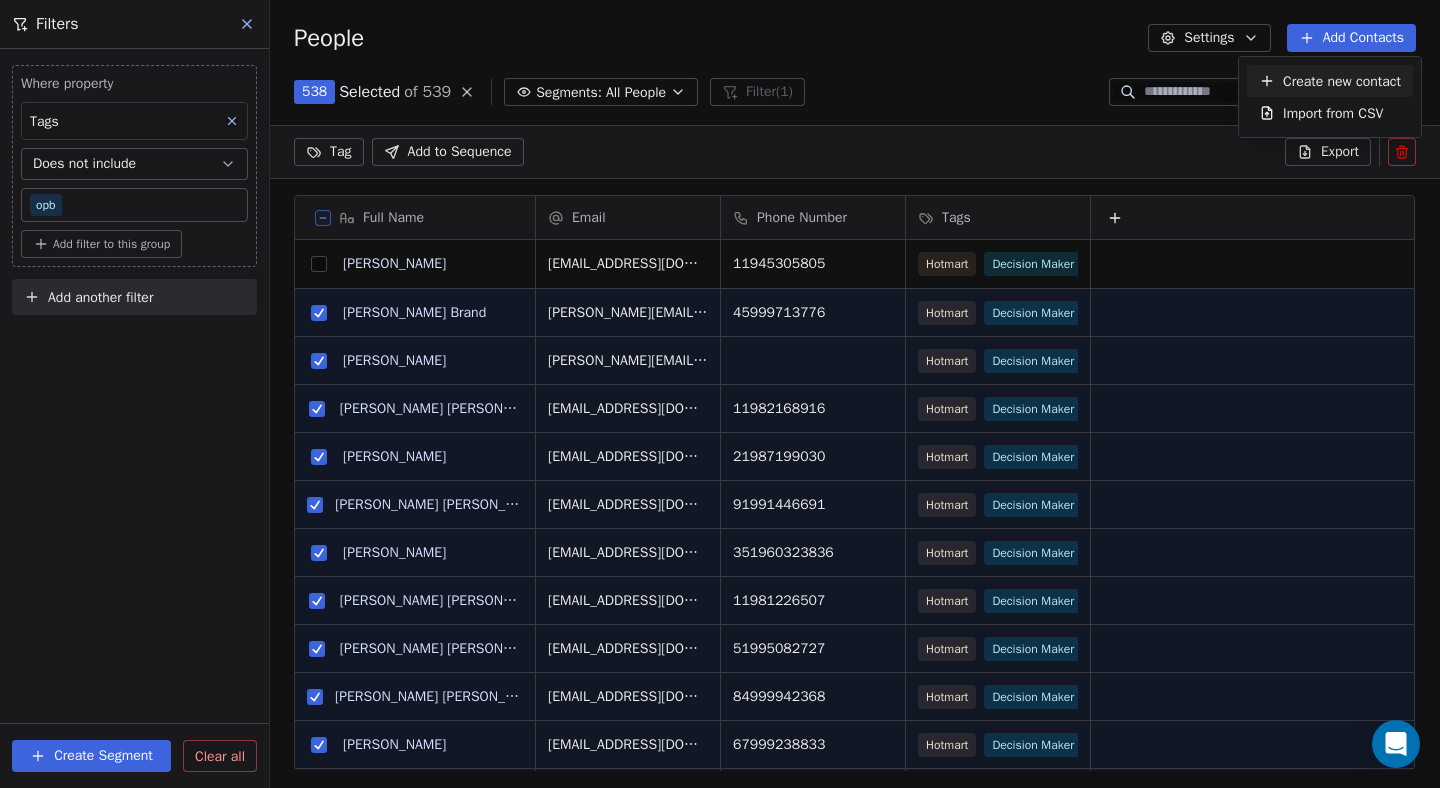 click on "Global Mentoring Group  Contacts People Marketing Workflows Campaigns Sales Pipelines Sequences Beta Tools Apps AI Agents Help & Support Filters Where property   Tags   Does not include opb Add filter to this group Add another filter  Create Segment Clear all People Settings  Add Contacts 538 Selected of   539 Segments: All People Filter  (1) Edit View Tag Add to Sequence Export Full Name V Vicente Gonçalves de Oliveira F Fabiola scati Brand M Maria João Meira A Atanágoras S F Sena R RICARDO DRUMMOND A Andrea Lia Castro Amazonas A Ana Gomes R RICARDO M P TOLEDO G GUILHERME CHAGAS PEREIRA E Elias Zacarias Neto de Oliveira P Paulo Henrique Britos Ziani M Minéya Helga Novaes Santos A AVIMAR R Ramon H Hugo de Jesus magno e elie g geciele E Enaldo K Kelly Alcântara D Douglas C Celso M MARCIA REGINA DE AVELLAR FONSECA A Alcides Oliveira Pinto E Elissandro F Fabio C Cristie E EMERSON FRANCO M Matheus Oliveira Leal J Jakeline Lobato da costa A Augusto Campos B BRENNO V Vanuza de Email Phone Number Tags Hotmart" at bounding box center [720, 469] 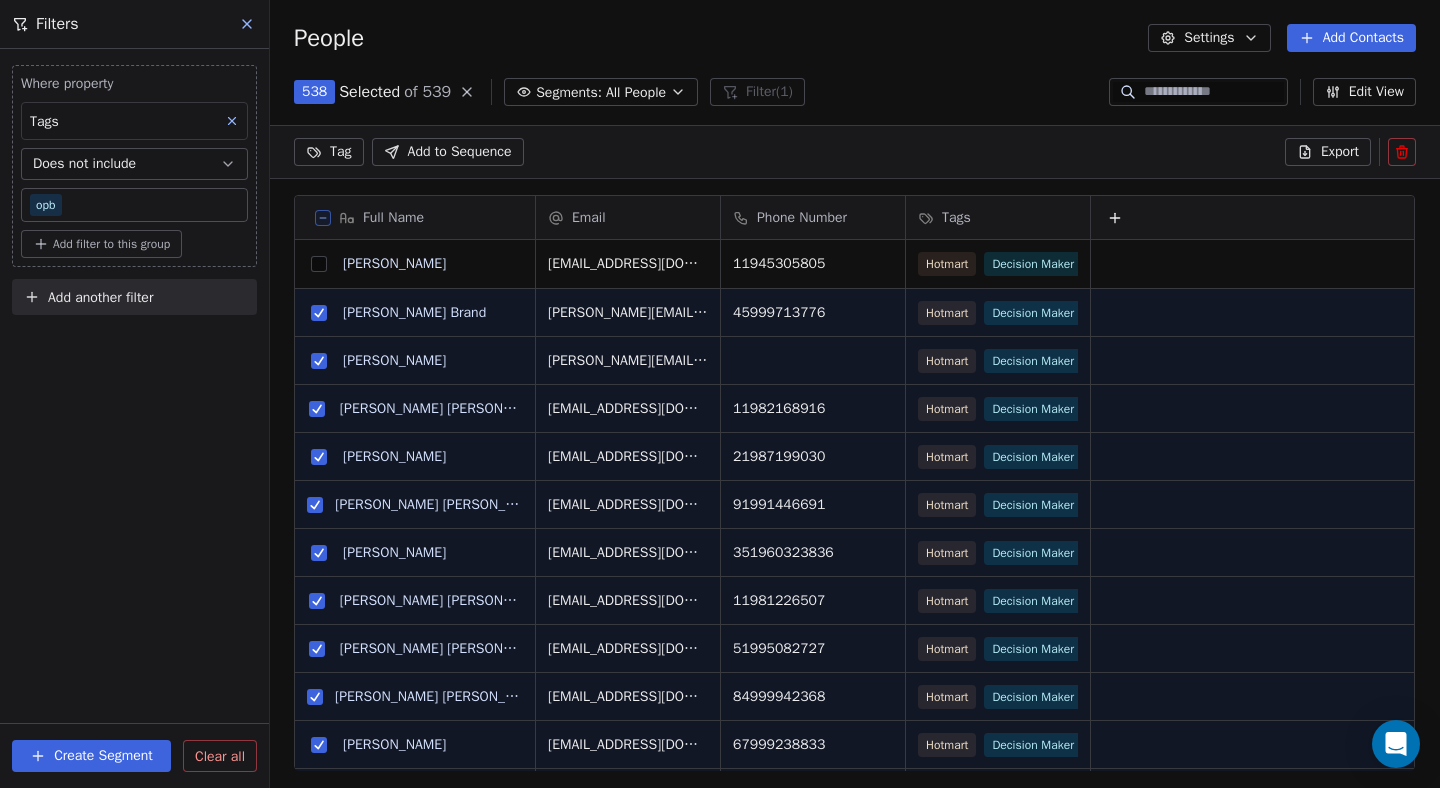 click on "Add Contacts" at bounding box center (1351, 38) 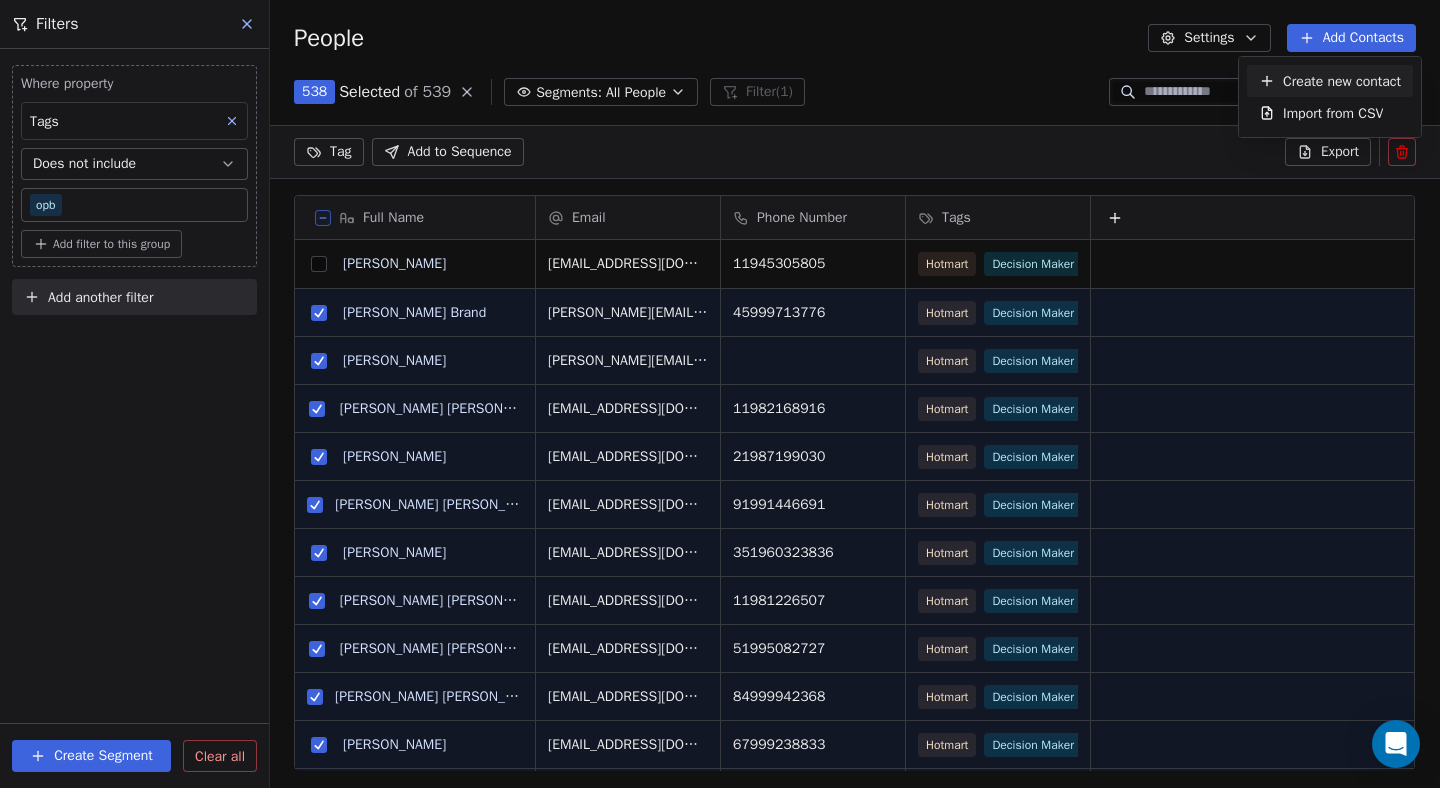 click on "Global Mentoring Group  Contacts People Marketing Workflows Campaigns Sales Pipelines Sequences Beta Tools Apps AI Agents Help & Support Filters Where property   Tags   Does not include opb Add filter to this group Add another filter  Create Segment Clear all People Settings  Add Contacts 538 Selected of   539 Segments: All People Filter  (1) Edit View Tag Add to Sequence Export Full Name V Vicente Gonçalves de Oliveira F Fabiola scati Brand M Maria João Meira A Atanágoras S F Sena R RICARDO DRUMMOND A Andrea Lia Castro Amazonas A Ana Gomes R RICARDO M P TOLEDO G GUILHERME CHAGAS PEREIRA E Elias Zacarias Neto de Oliveira P Paulo Henrique Britos Ziani M Minéya Helga Novaes Santos A AVIMAR R Ramon H Hugo de Jesus magno e elie g geciele E Enaldo K Kelly Alcântara D Douglas C Celso M MARCIA REGINA DE AVELLAR FONSECA A Alcides Oliveira Pinto E Elissandro F Fabio C Cristie E EMERSON FRANCO M Matheus Oliveira Leal J Jakeline Lobato da costa A Augusto Campos B BRENNO V Vanuza de Email Phone Number Tags Hotmart" at bounding box center [720, 469] 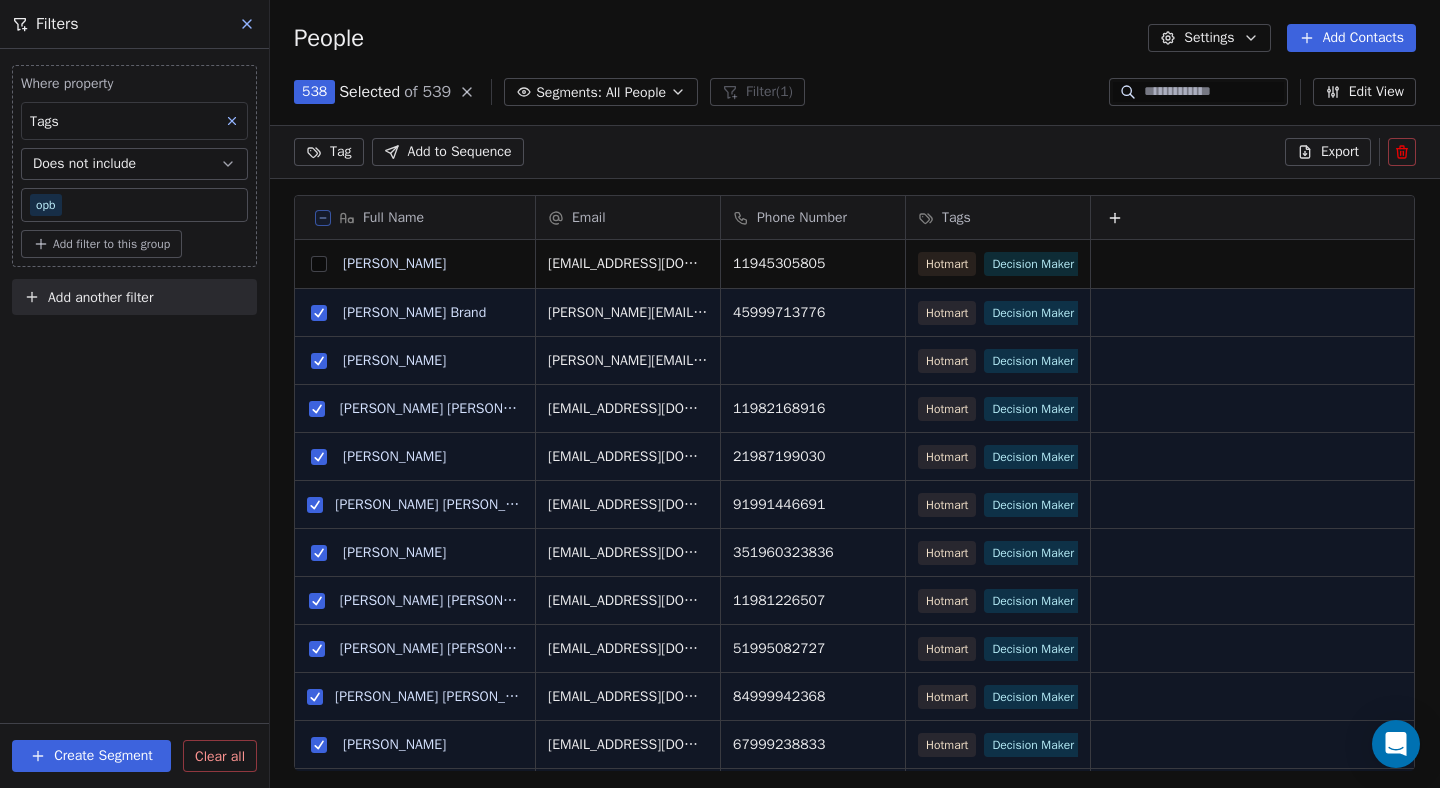 click on "Create Segment" at bounding box center [91, 756] 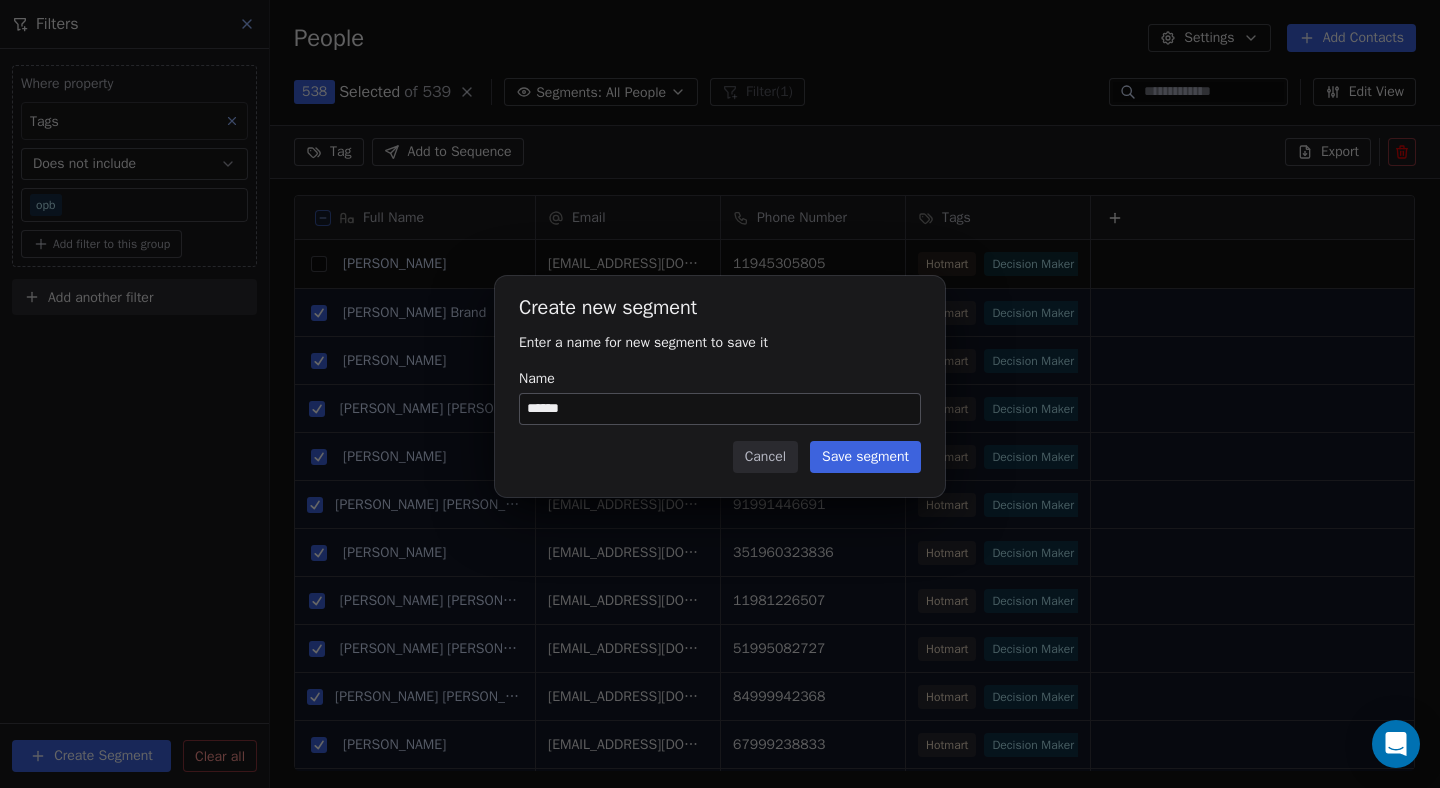 type on "******" 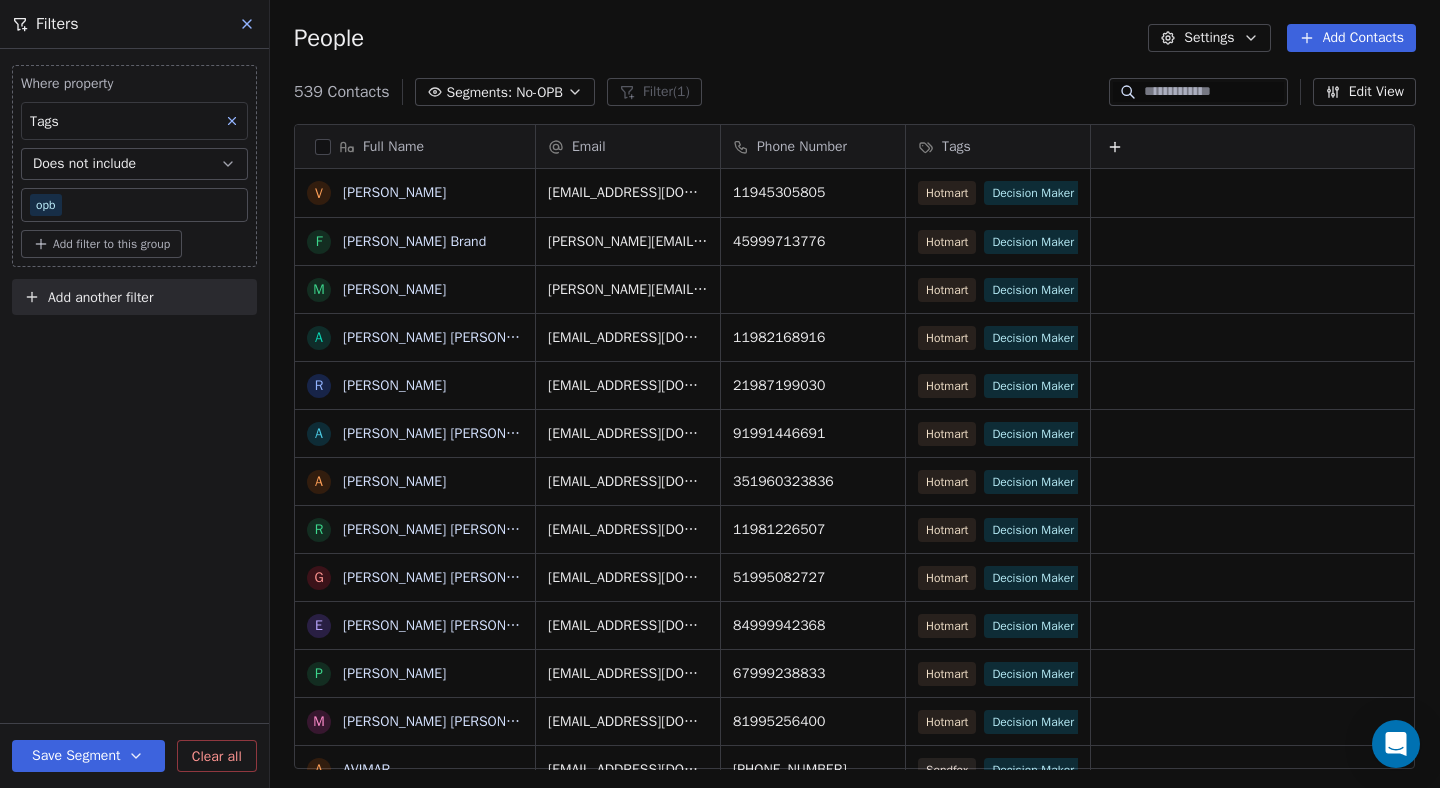 scroll, scrollTop: 0, scrollLeft: 1, axis: horizontal 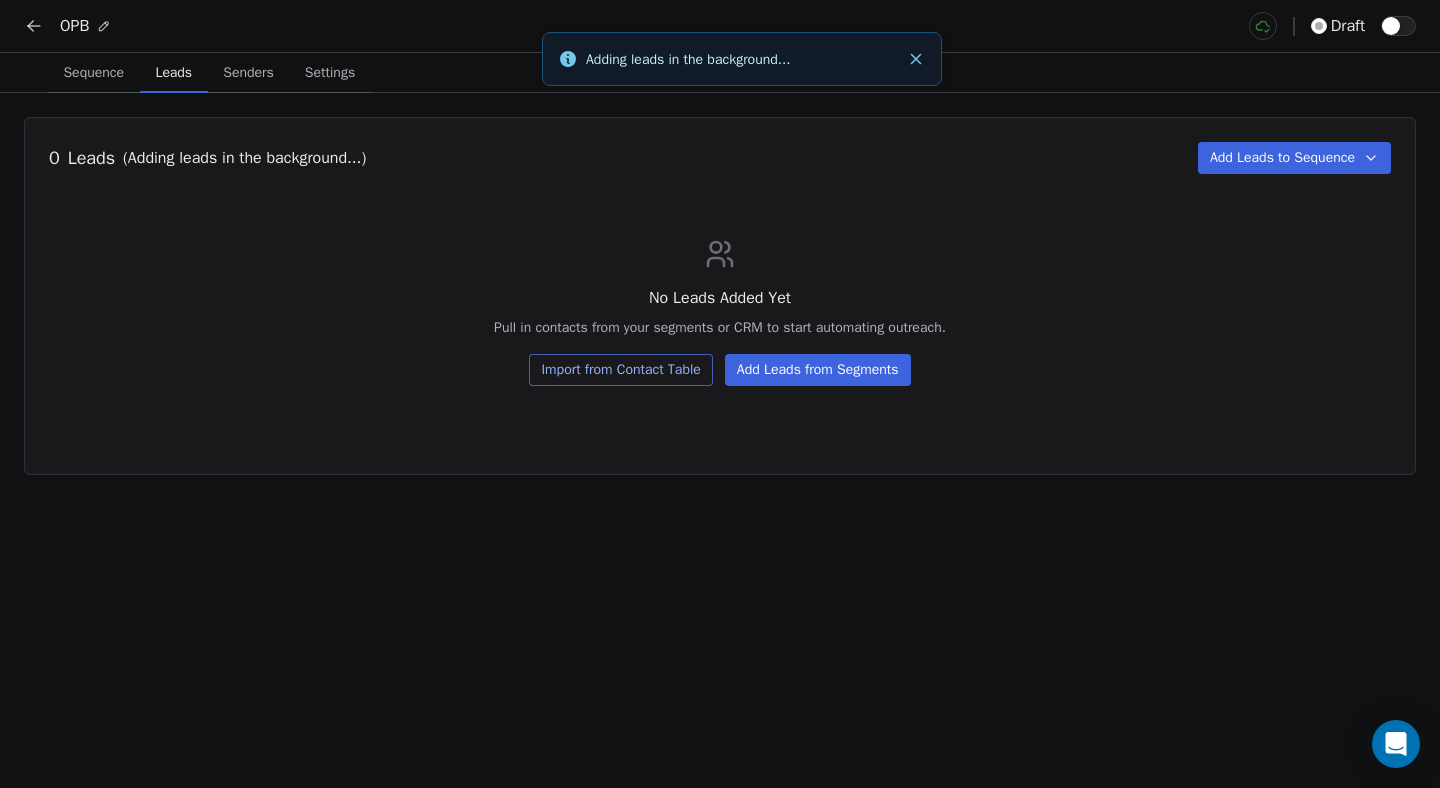 click on "Add Leads from Segments" at bounding box center (818, 370) 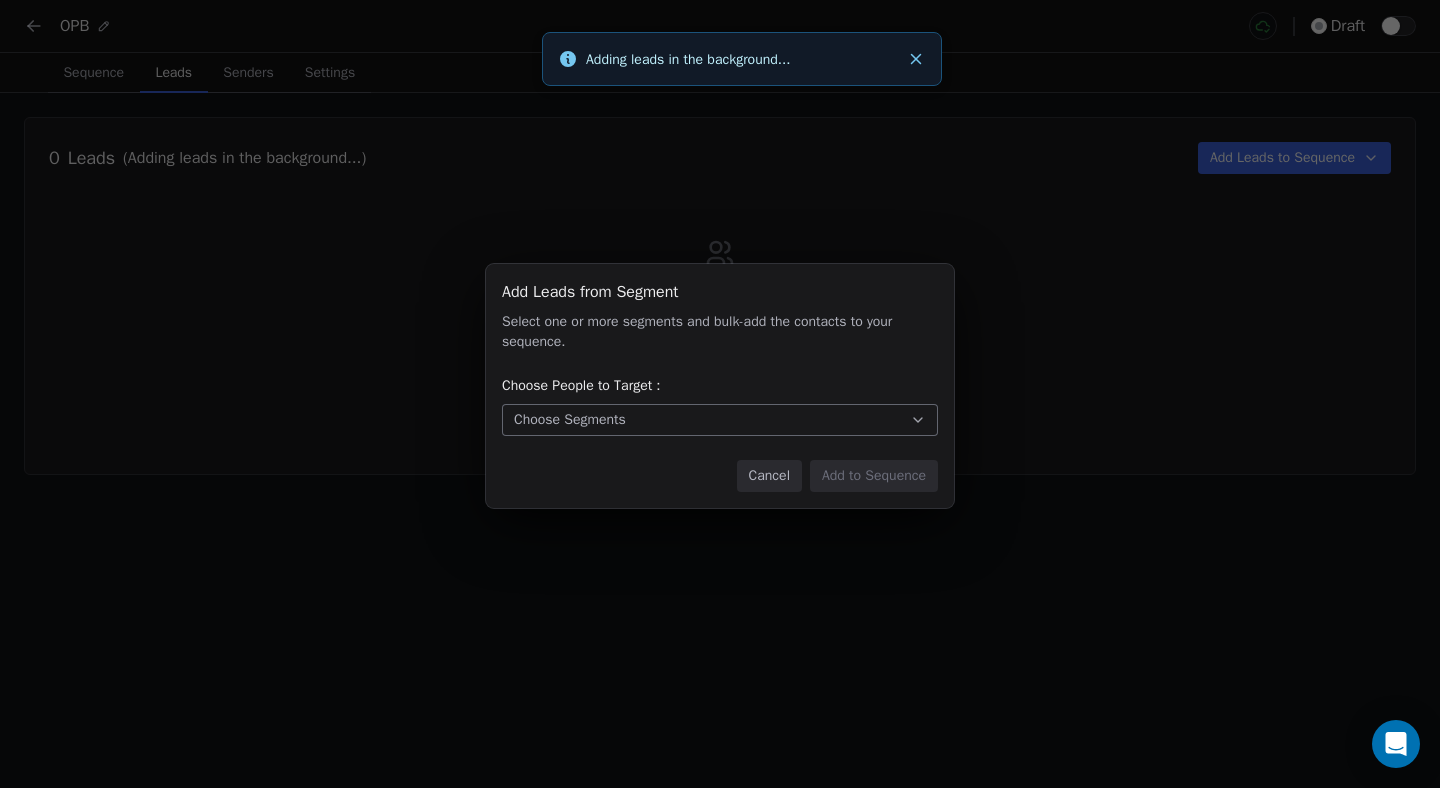click on "Choose Segments" at bounding box center (720, 420) 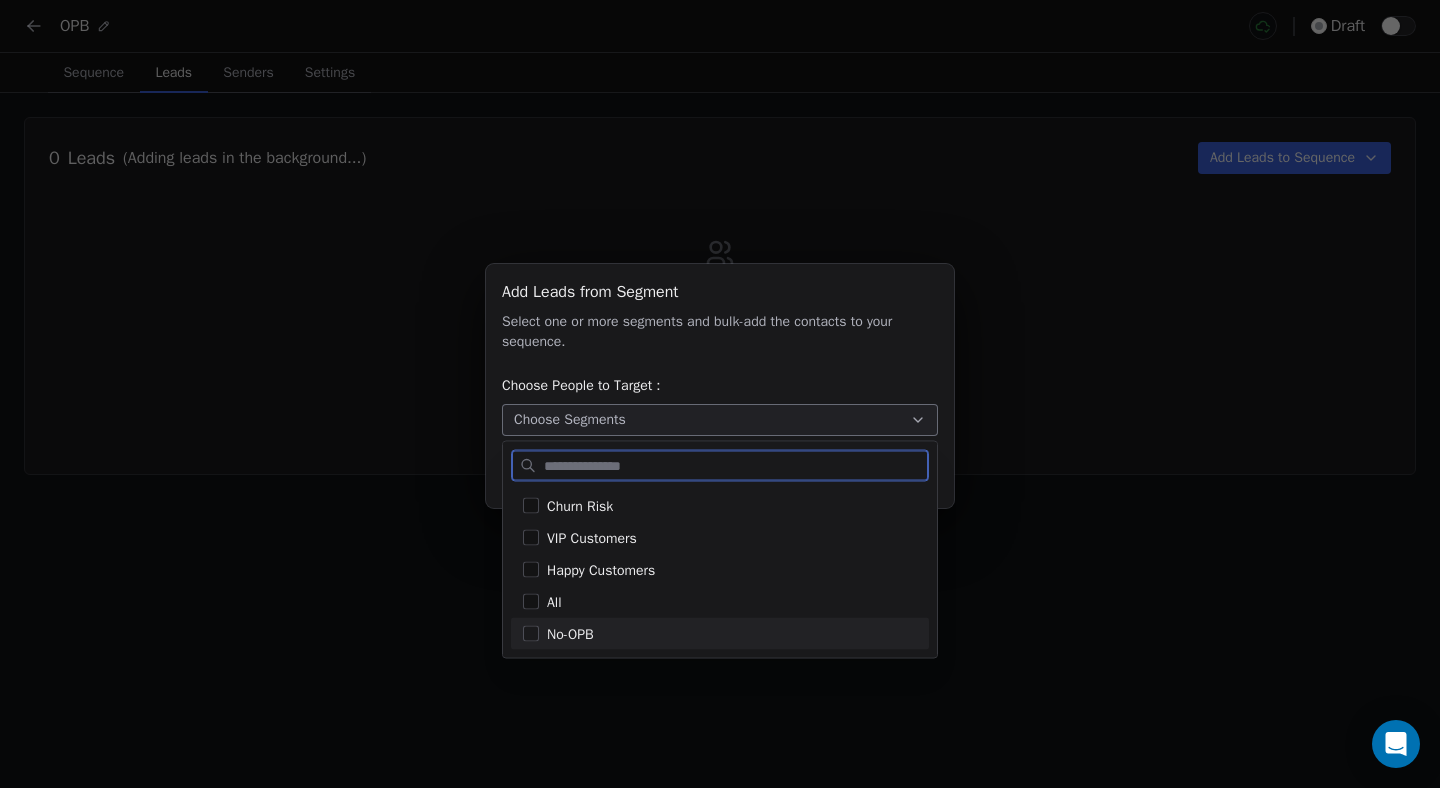 click at bounding box center (531, 634) 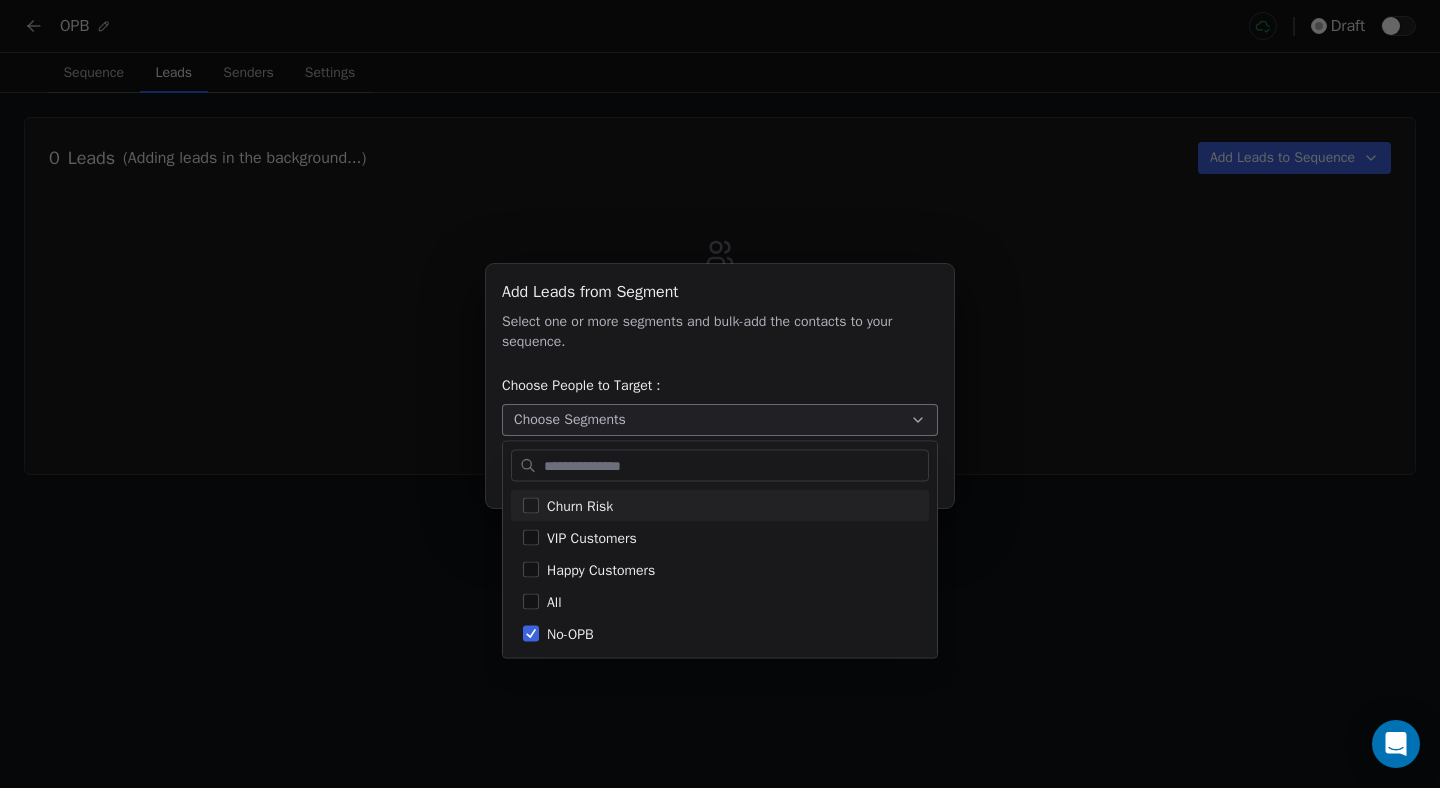 click on "Add Leads from Segment Add Leads from Segment Select one or more segments and bulk-add the contacts to your sequence. Choose People to Target : Choose Segments Cancel Add to Sequence" at bounding box center (720, 393) 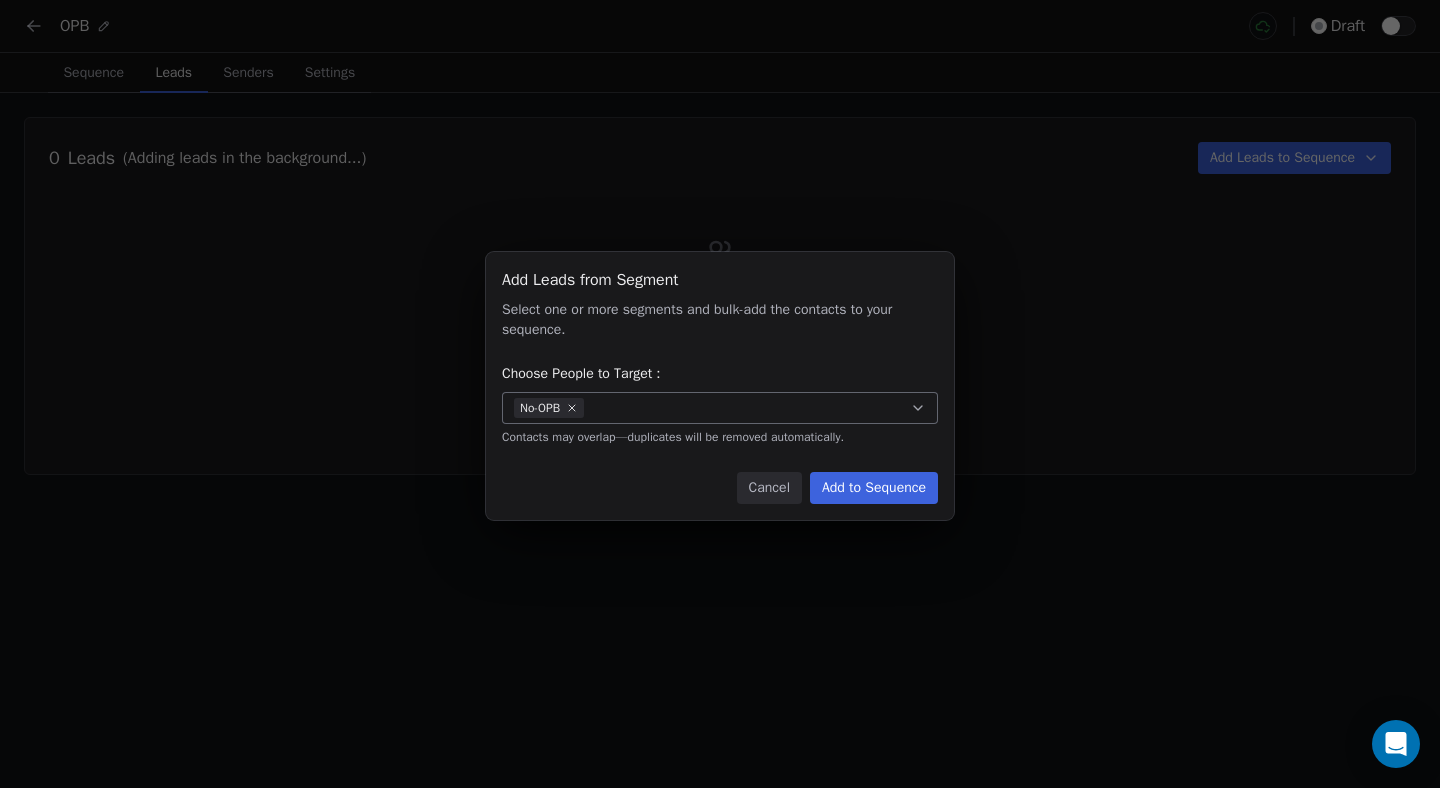 click on "Add to Sequence" at bounding box center [874, 488] 